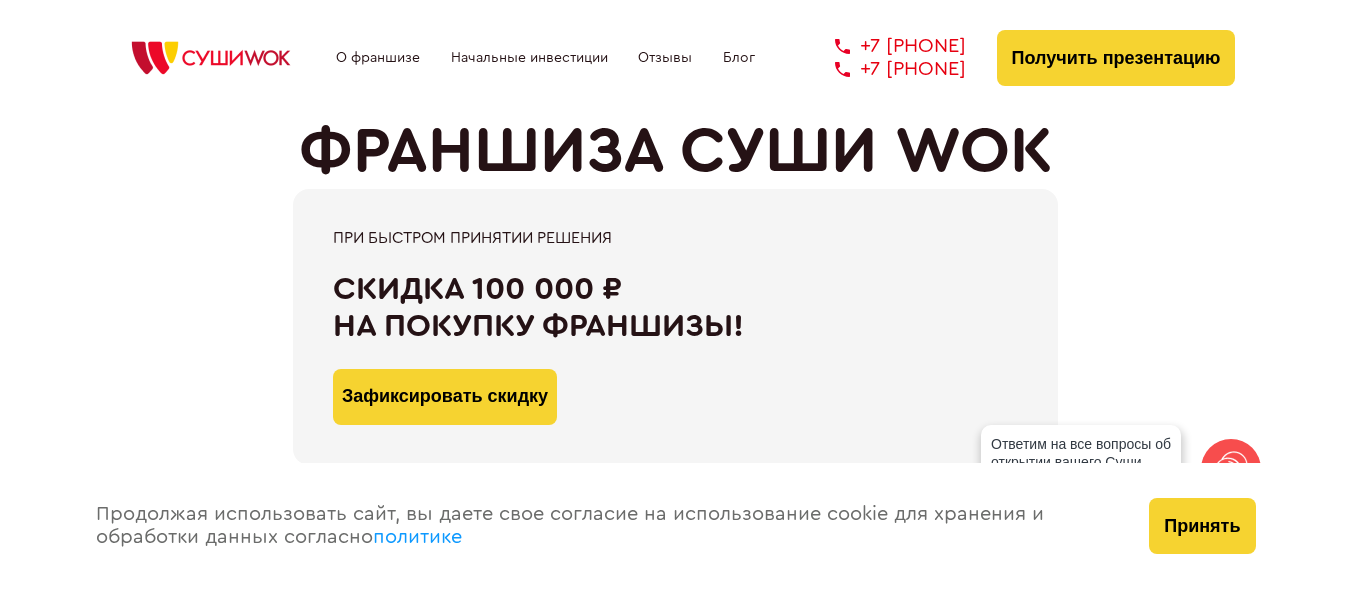 scroll, scrollTop: 0, scrollLeft: 0, axis: both 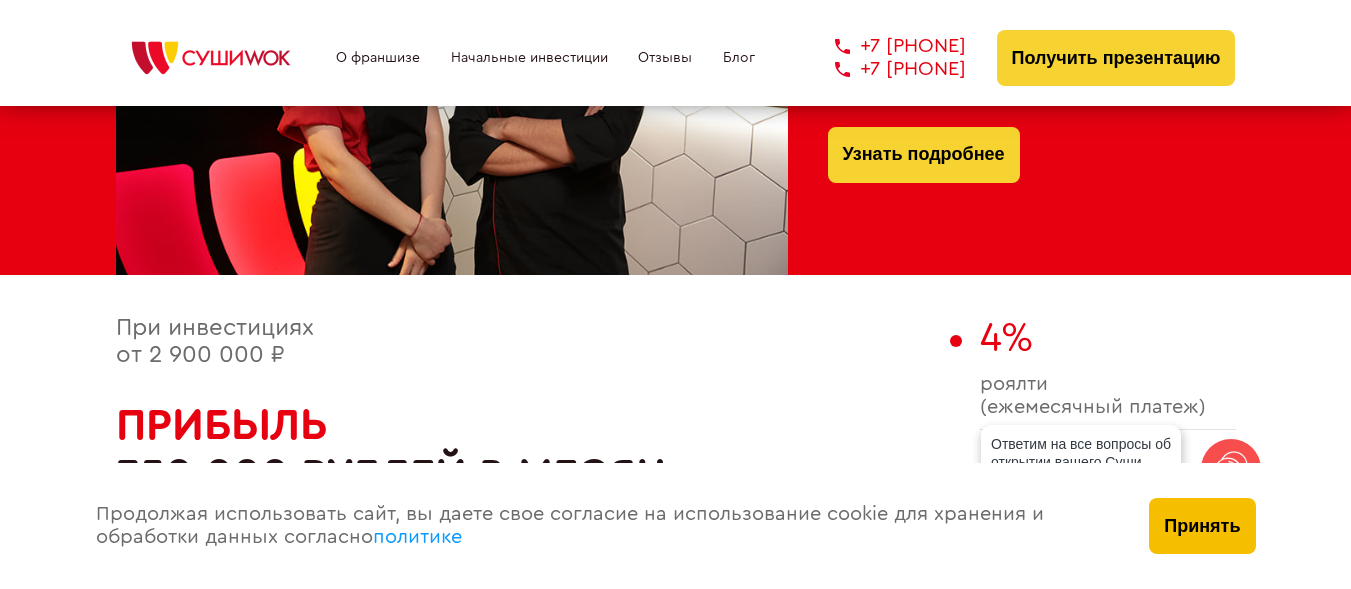 click on "Принять" at bounding box center [1202, 526] 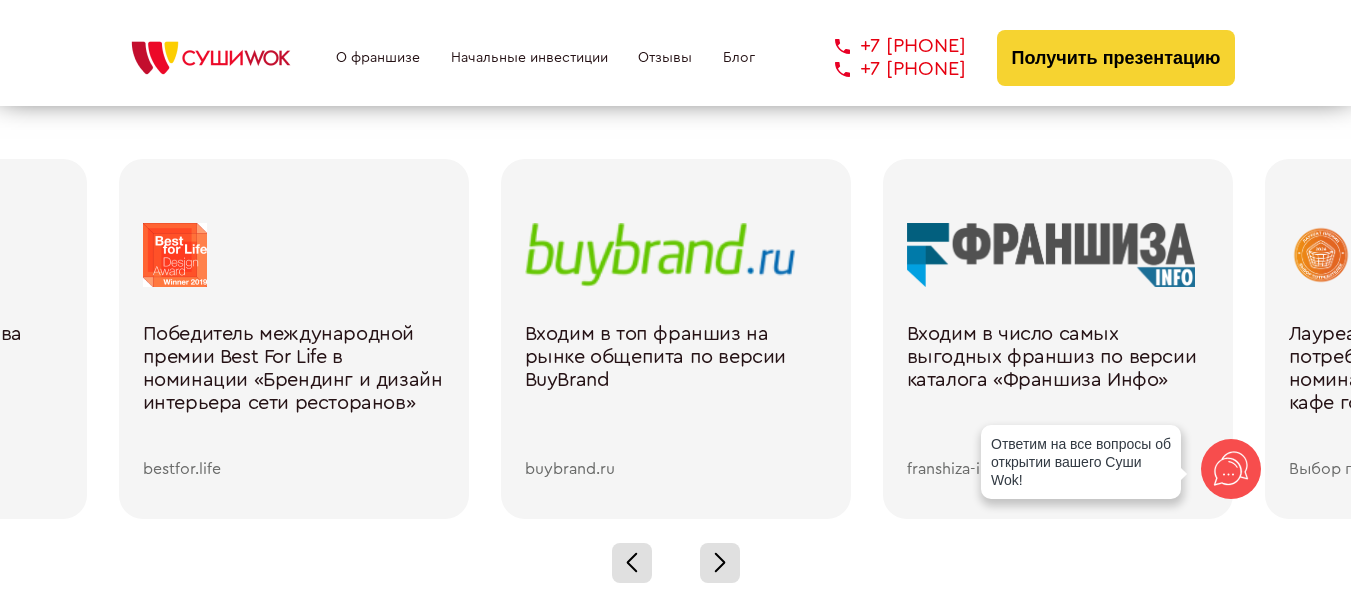 scroll, scrollTop: 2800, scrollLeft: 0, axis: vertical 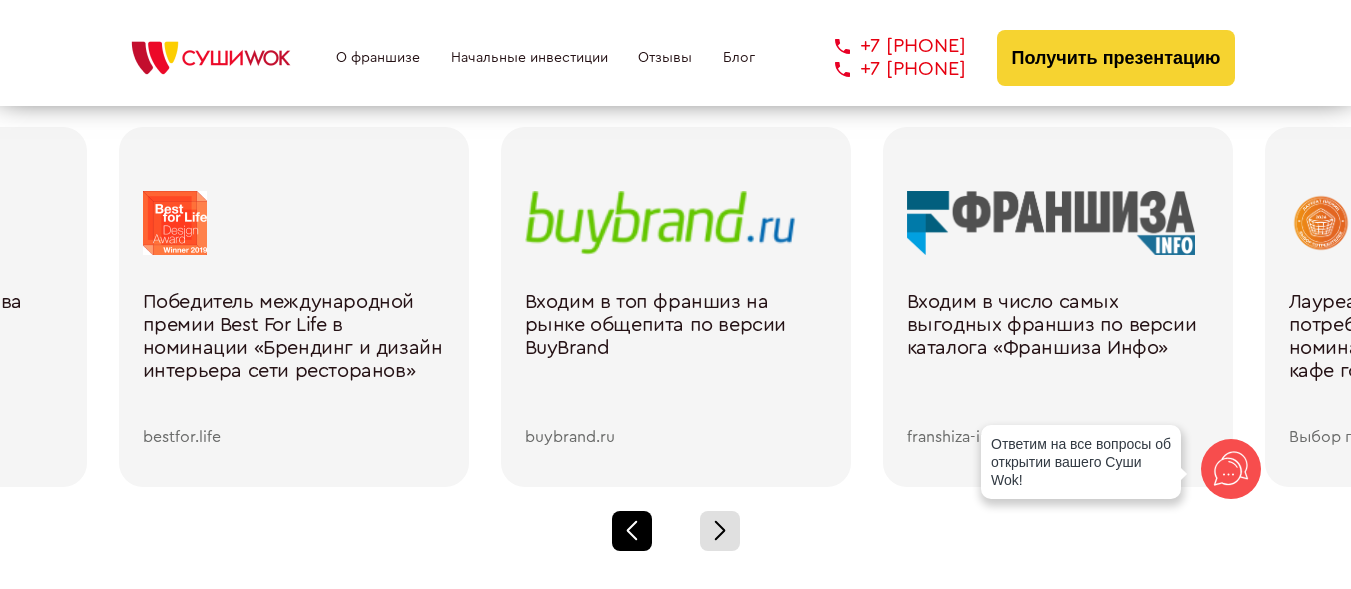 click at bounding box center (632, 531) 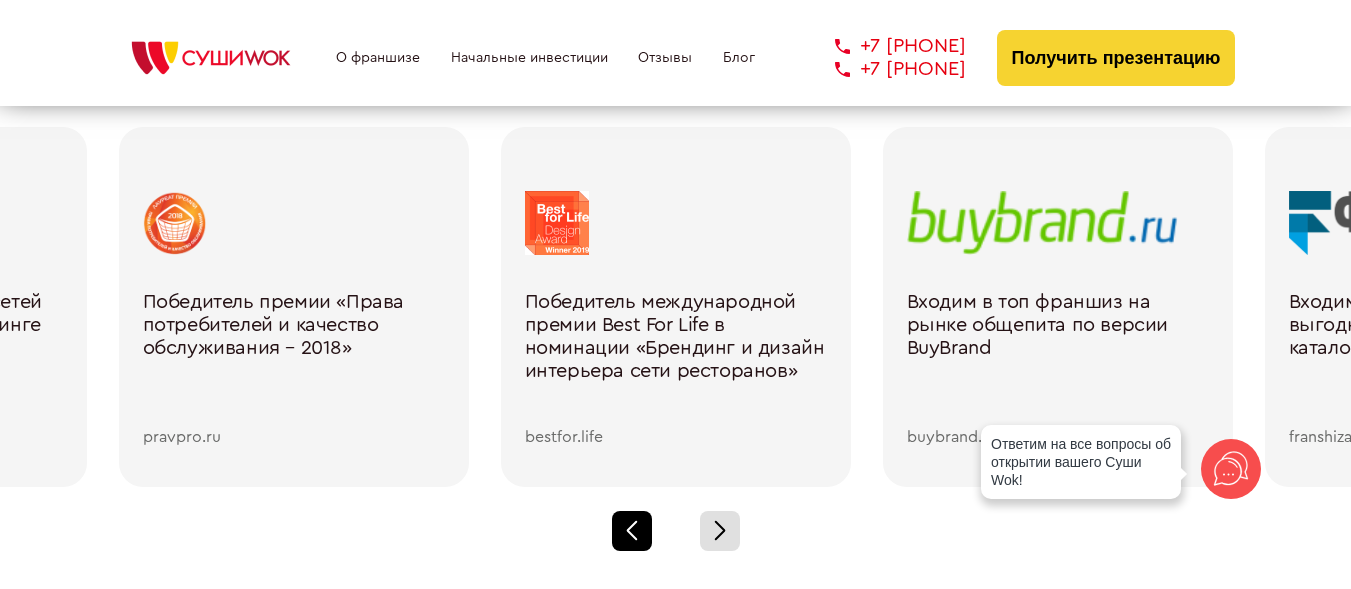 click at bounding box center (632, 531) 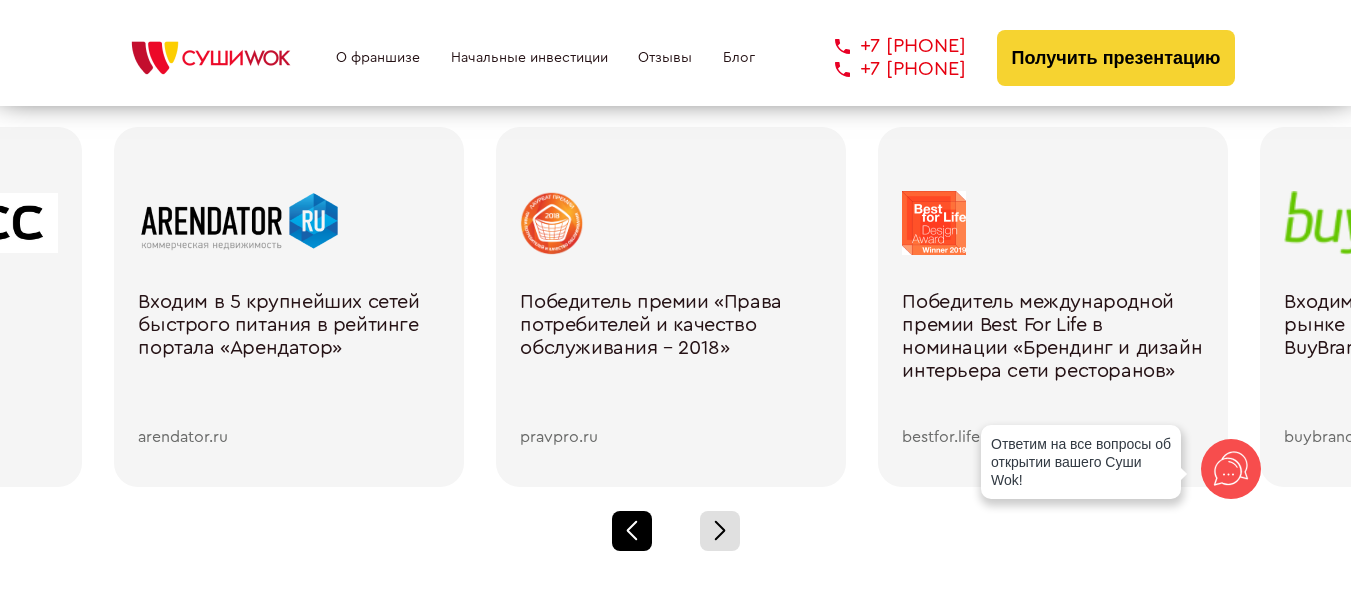 click at bounding box center [632, 531] 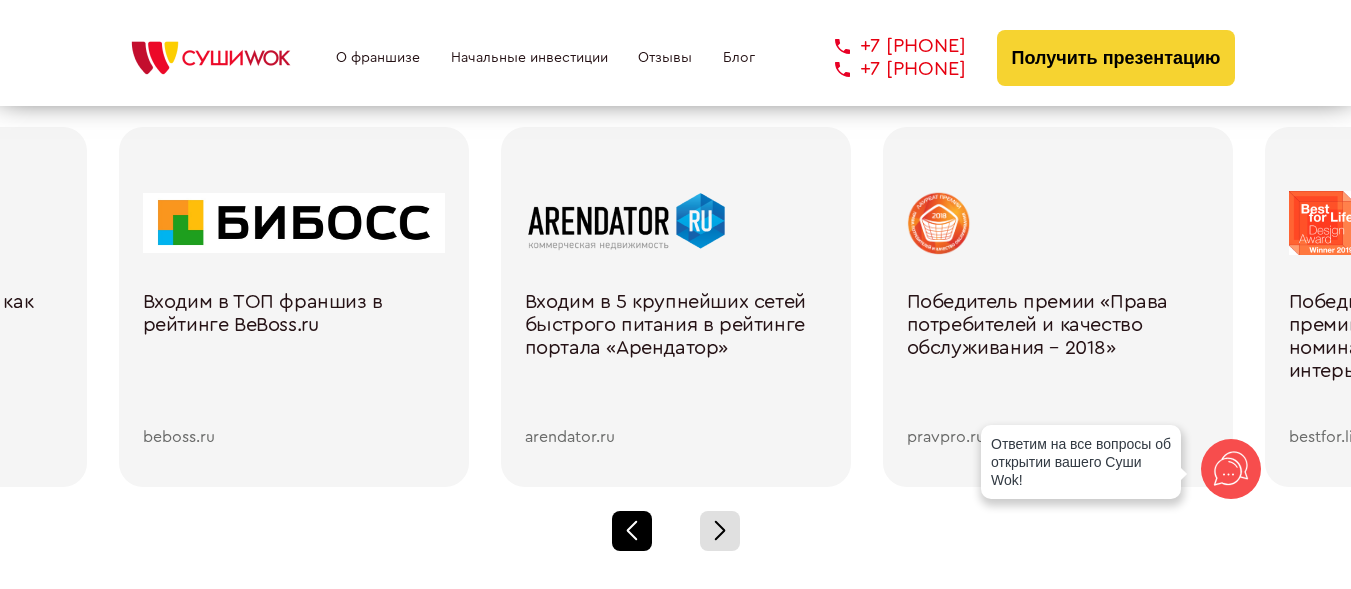 click at bounding box center [632, 531] 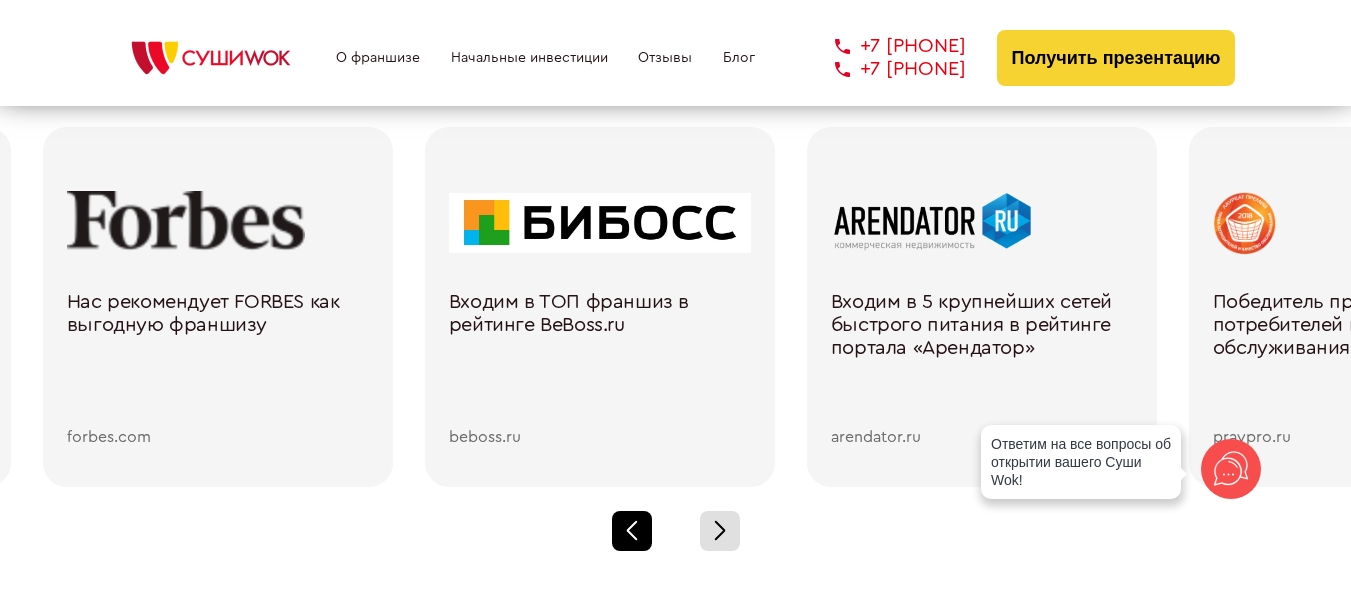 click at bounding box center (632, 531) 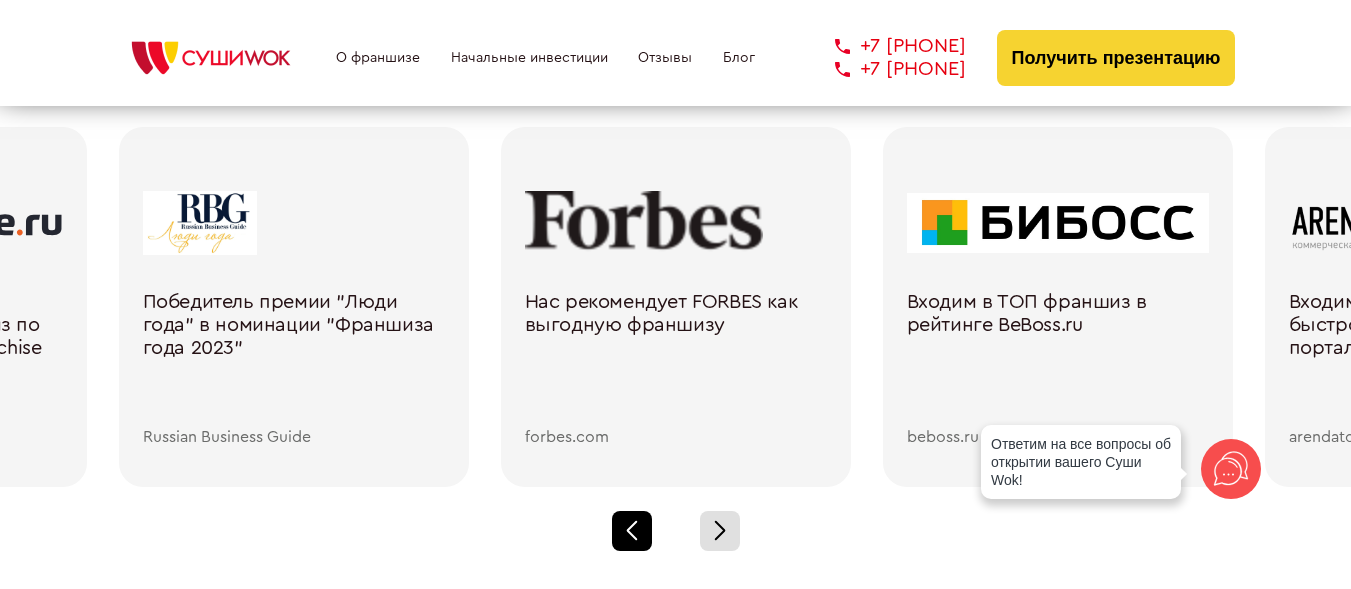 click at bounding box center (632, 531) 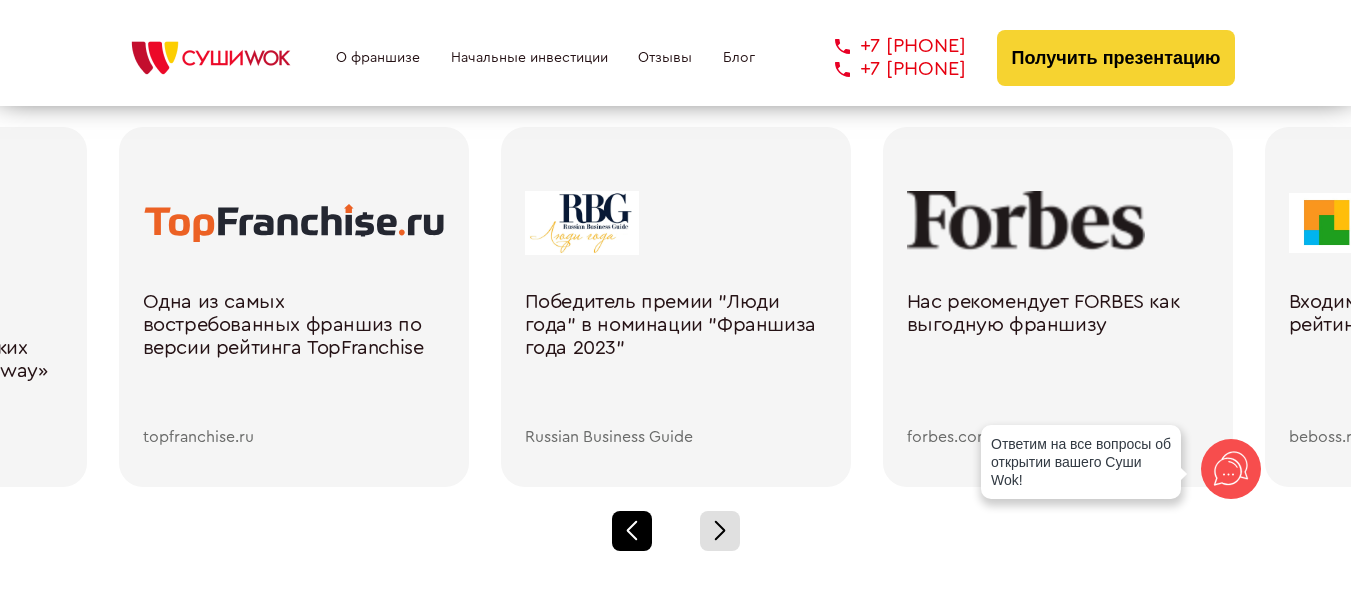 click at bounding box center (632, 531) 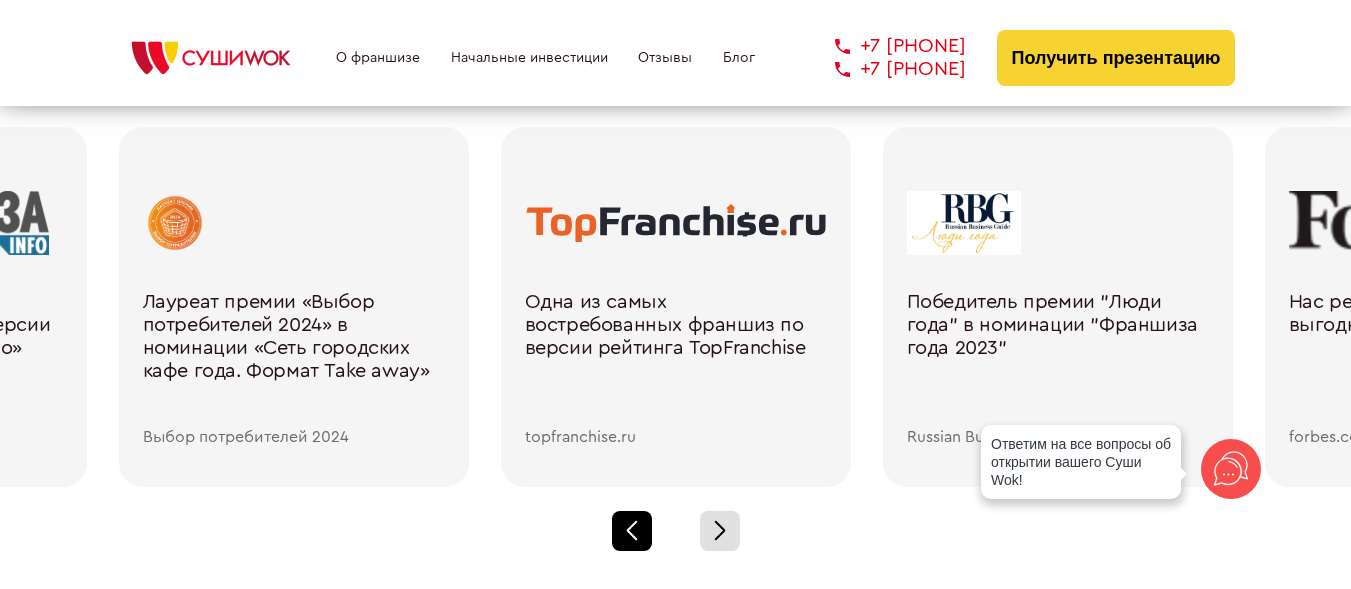 click at bounding box center (632, 531) 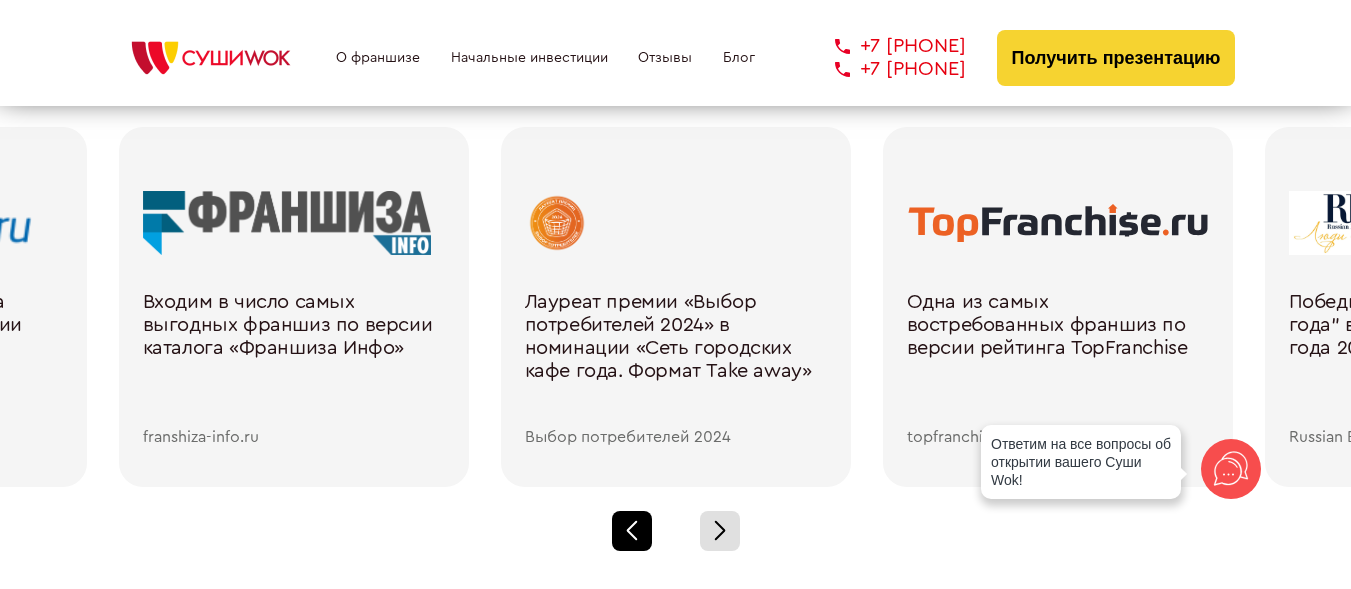 click at bounding box center (632, 531) 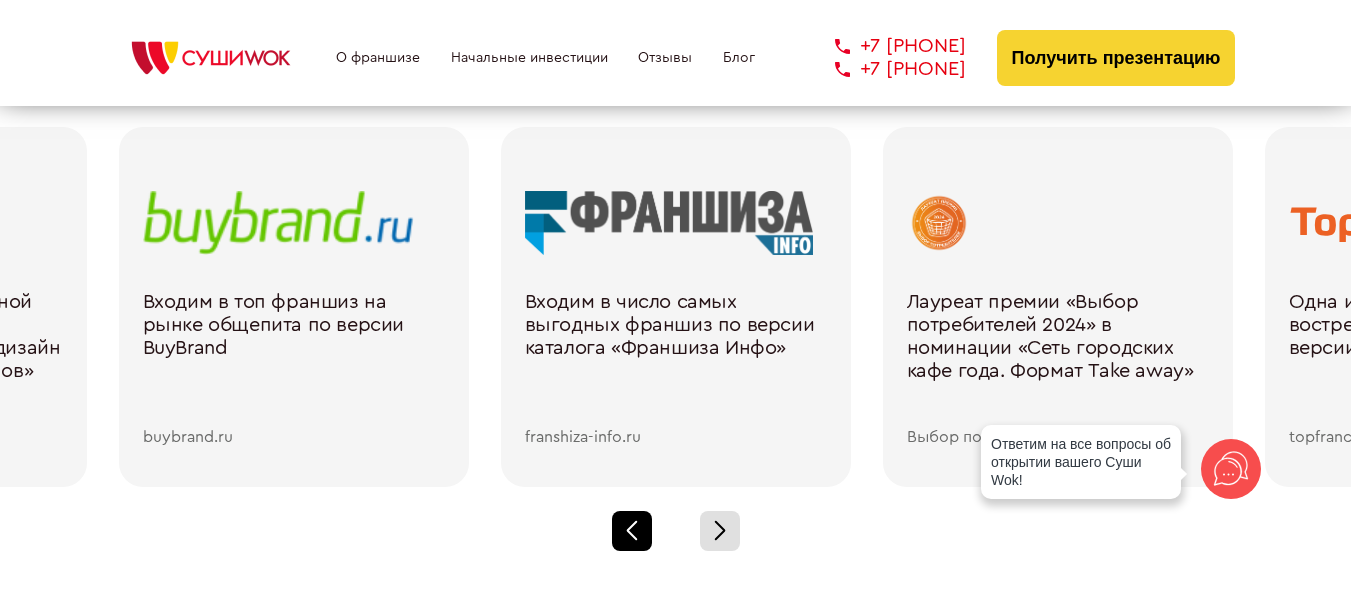 click at bounding box center (632, 531) 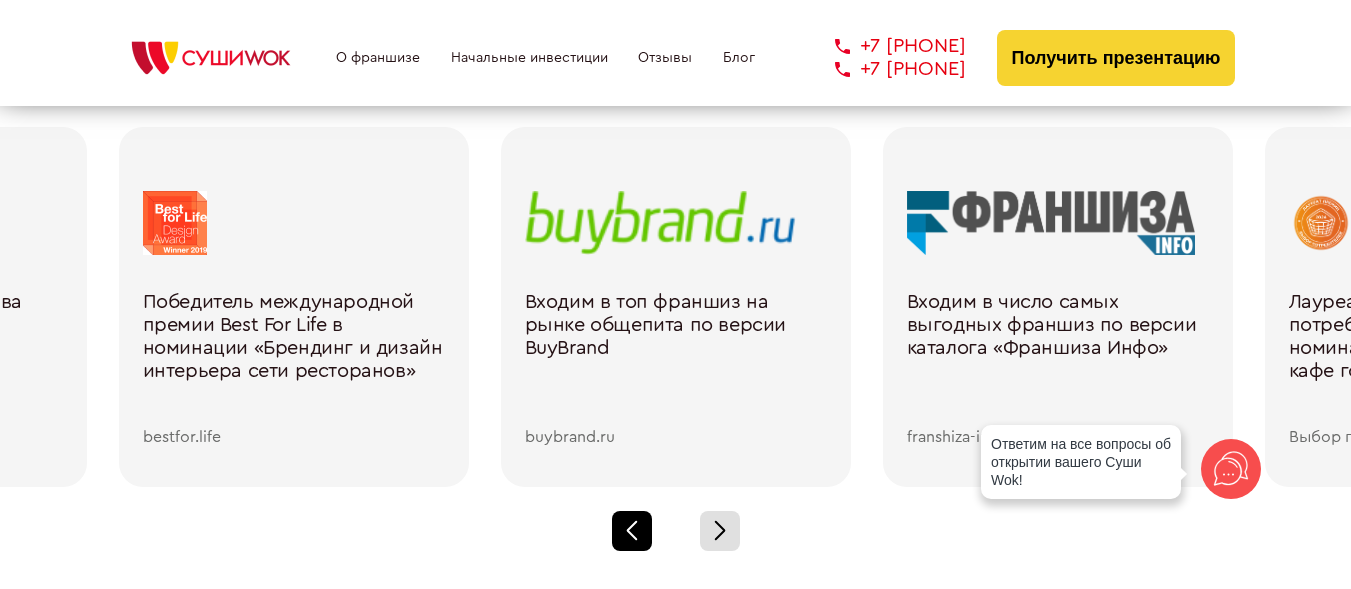 click at bounding box center [631, 526] 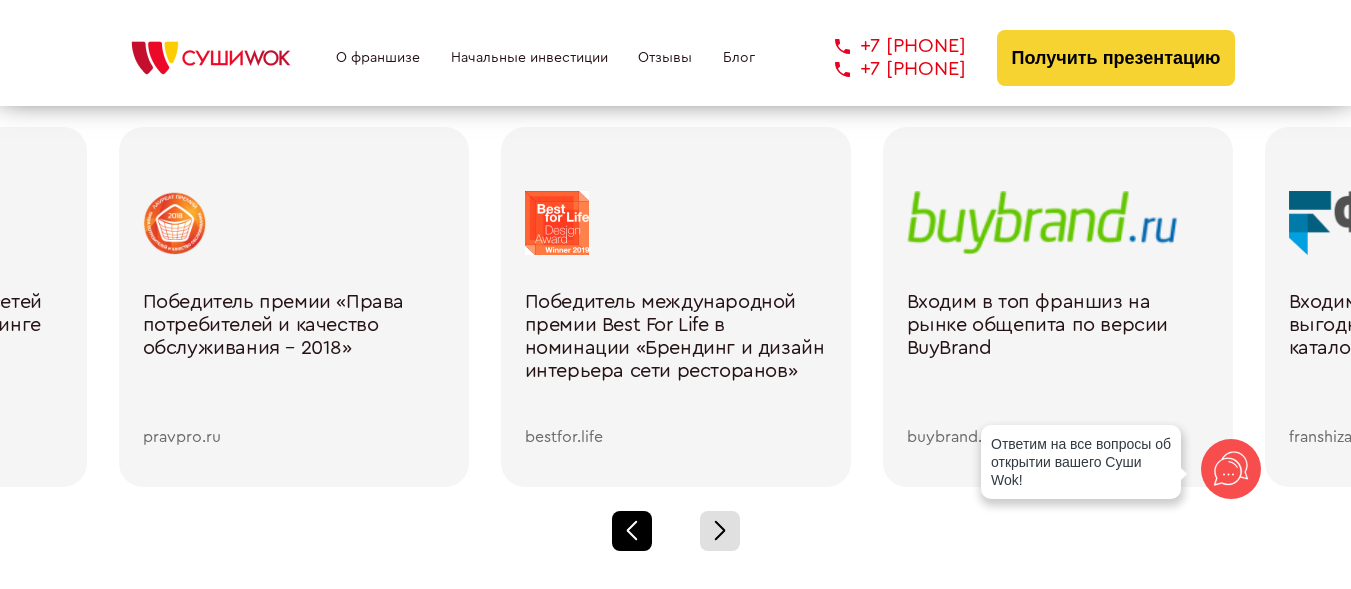 click at bounding box center (631, 526) 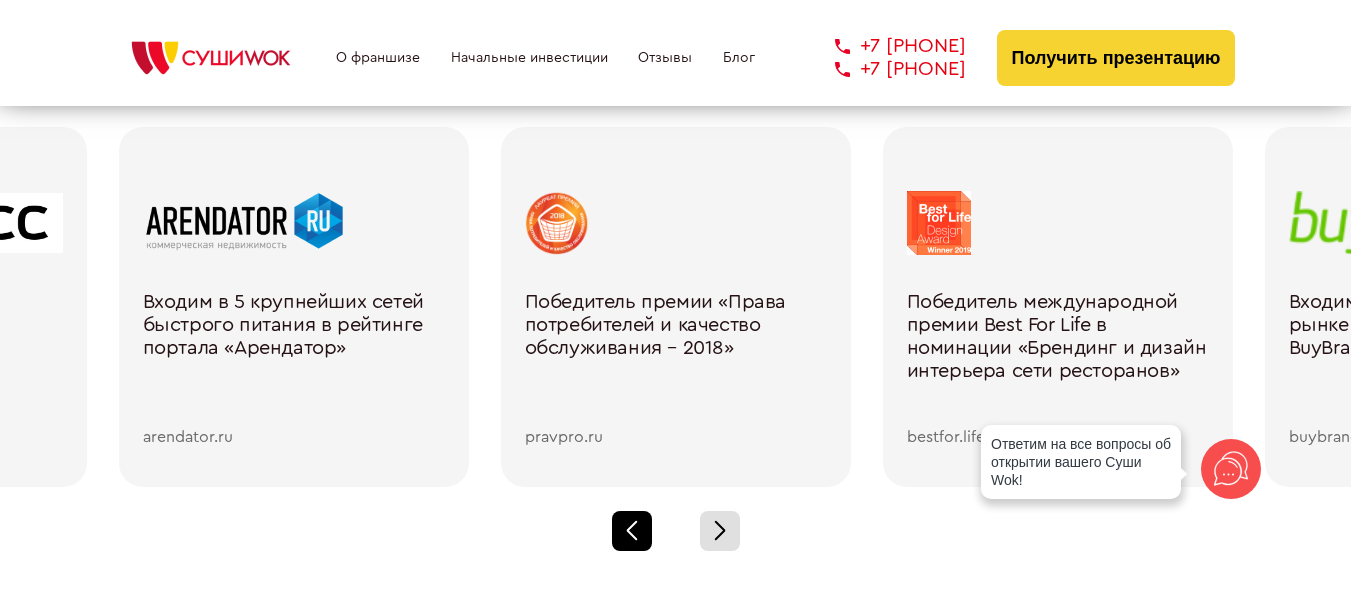 click at bounding box center (631, 526) 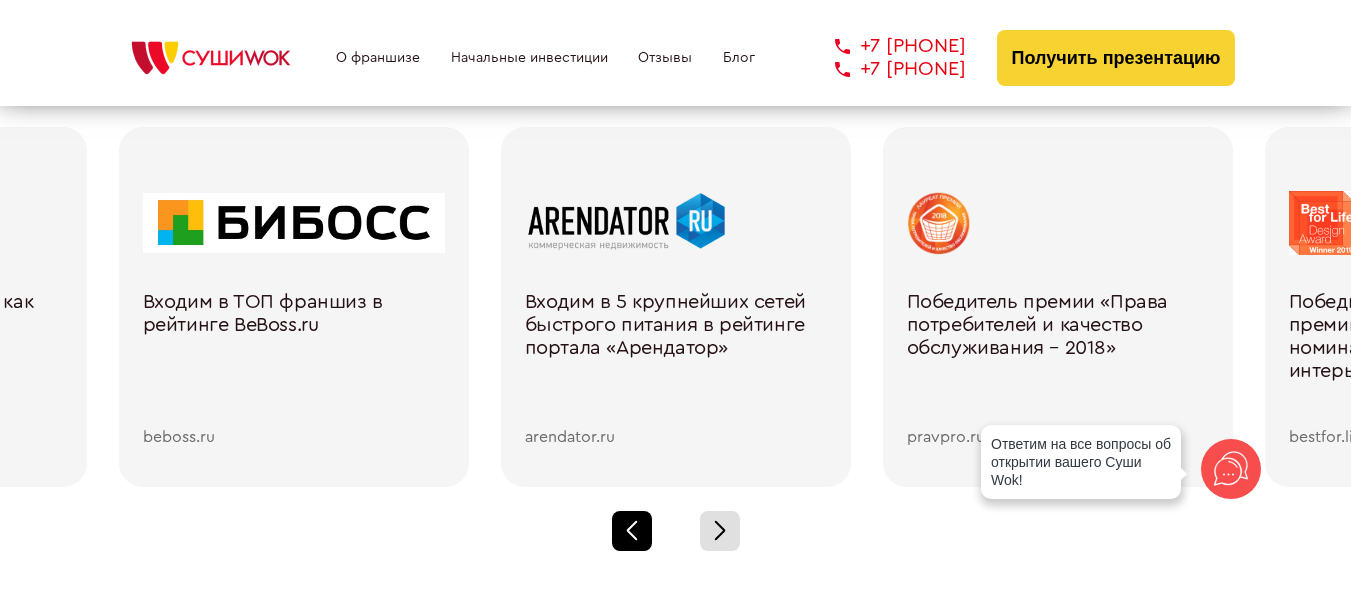 click at bounding box center [631, 526] 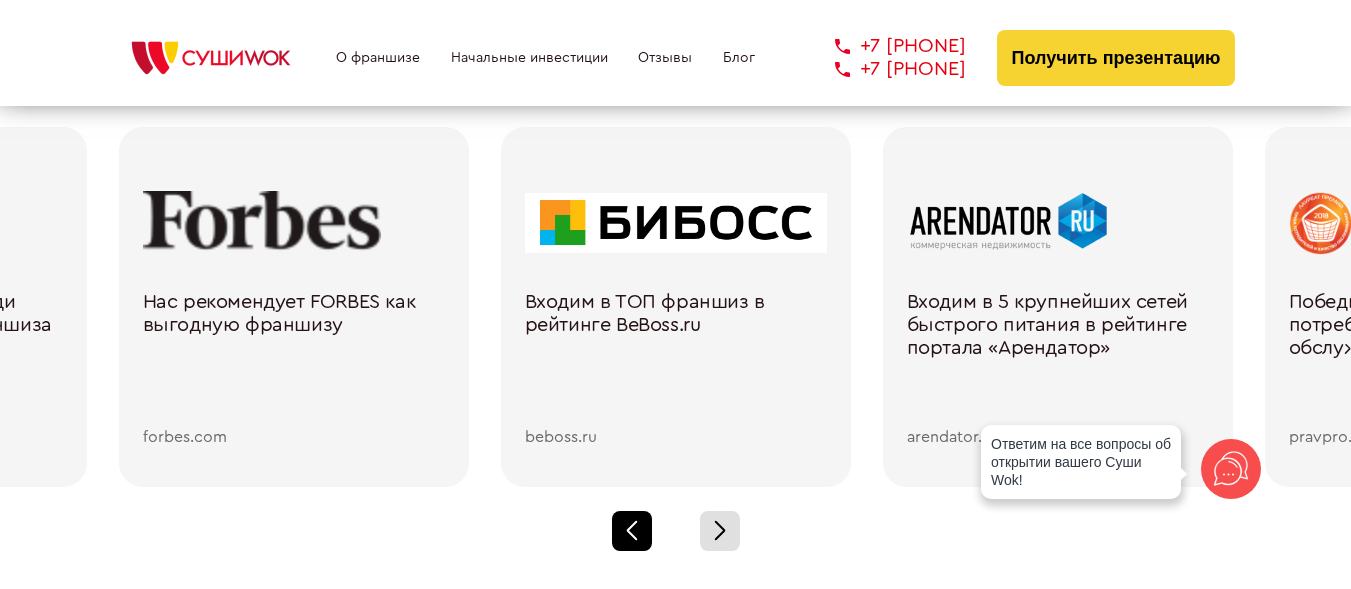 click at bounding box center [631, 526] 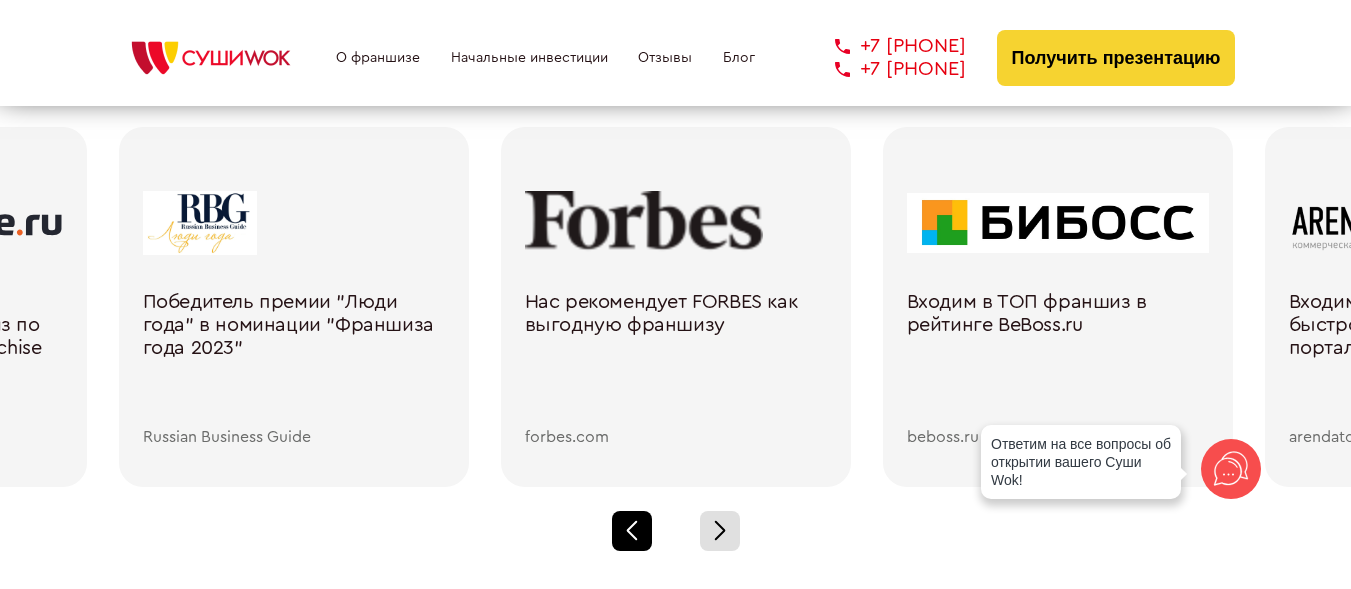 click at bounding box center [631, 526] 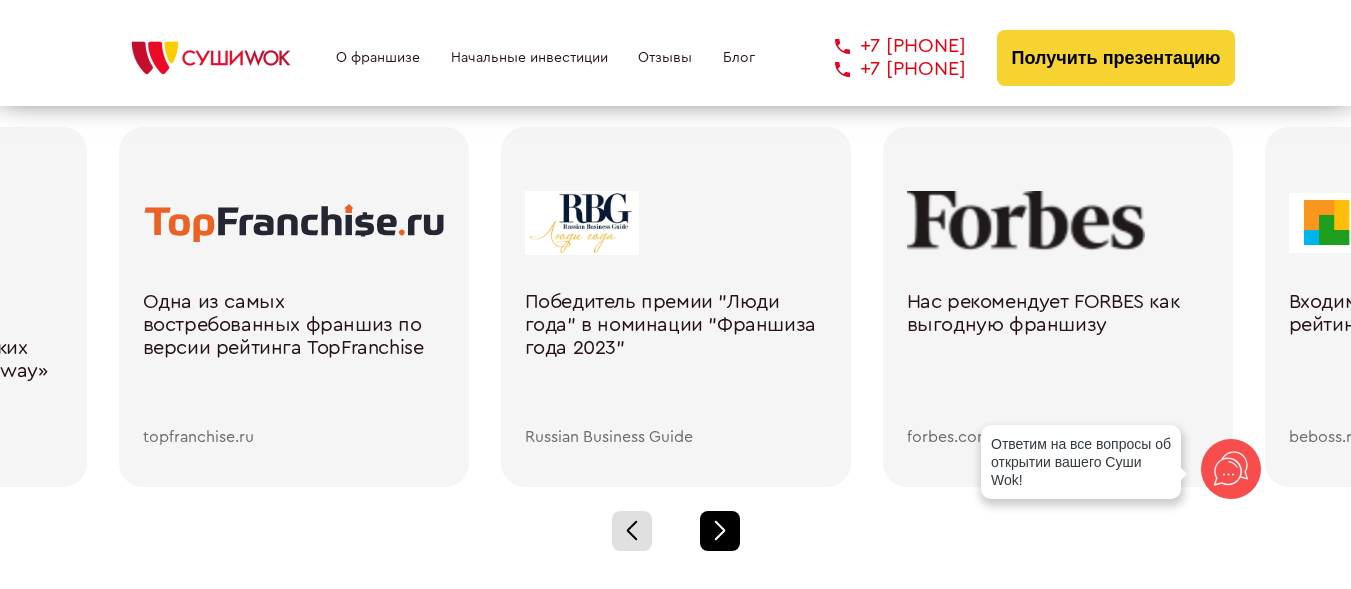 click at bounding box center [720, 531] 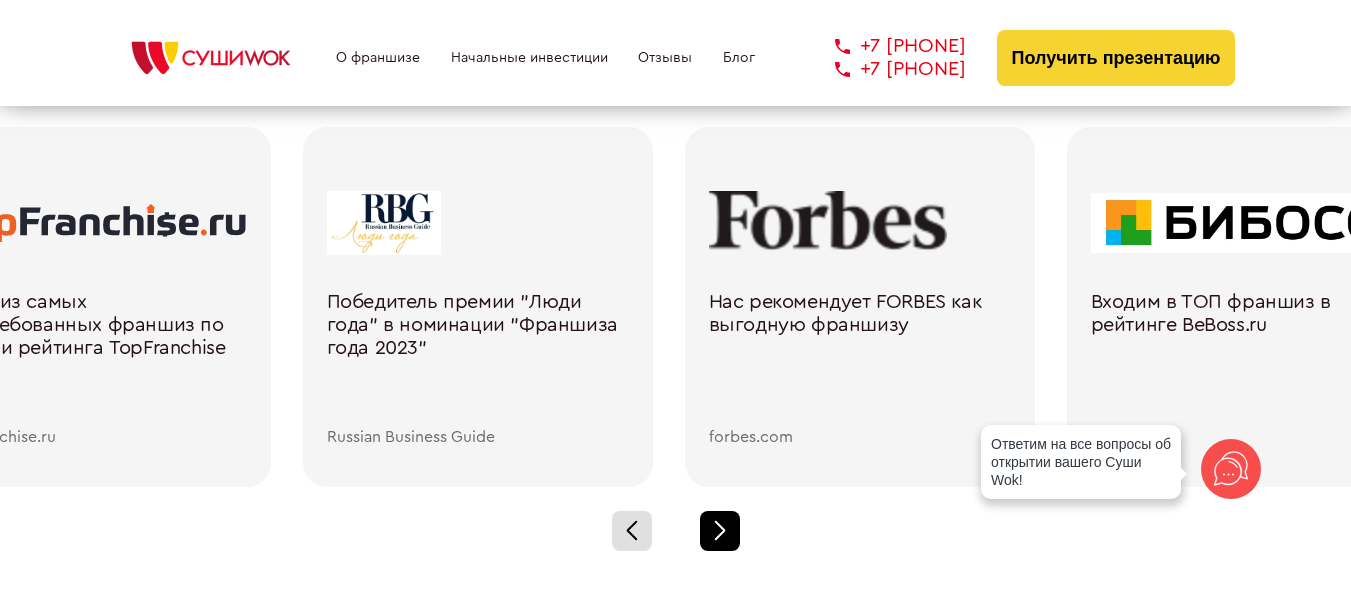 click at bounding box center (720, 531) 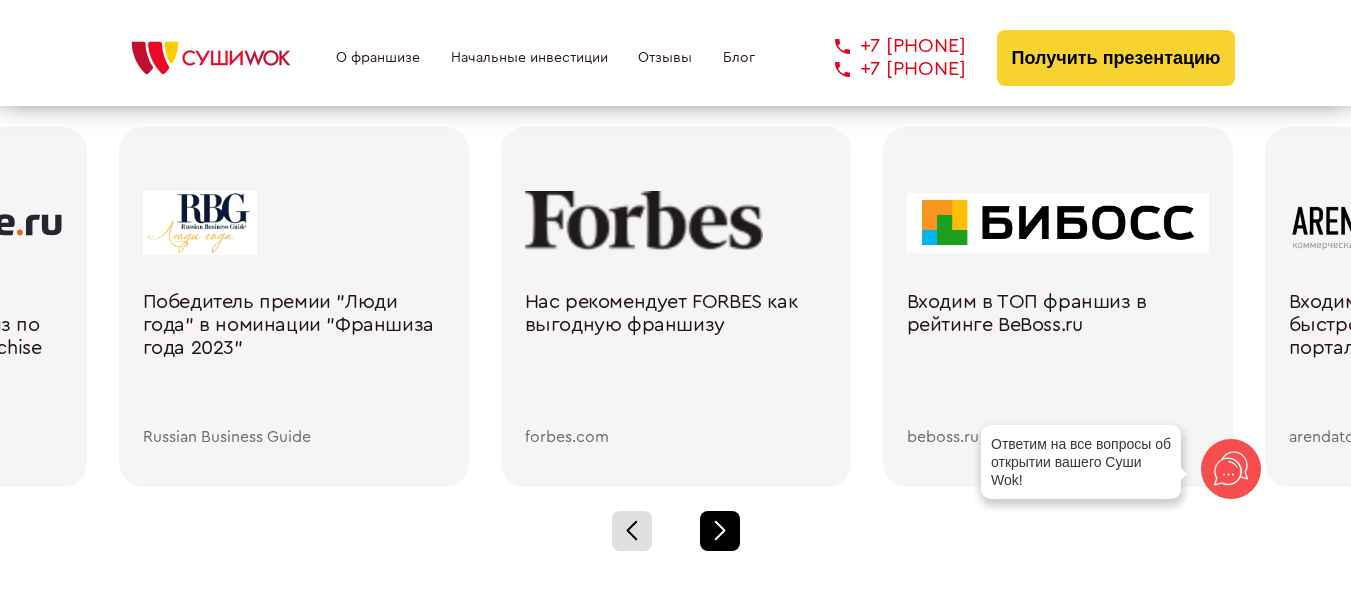click at bounding box center [720, 531] 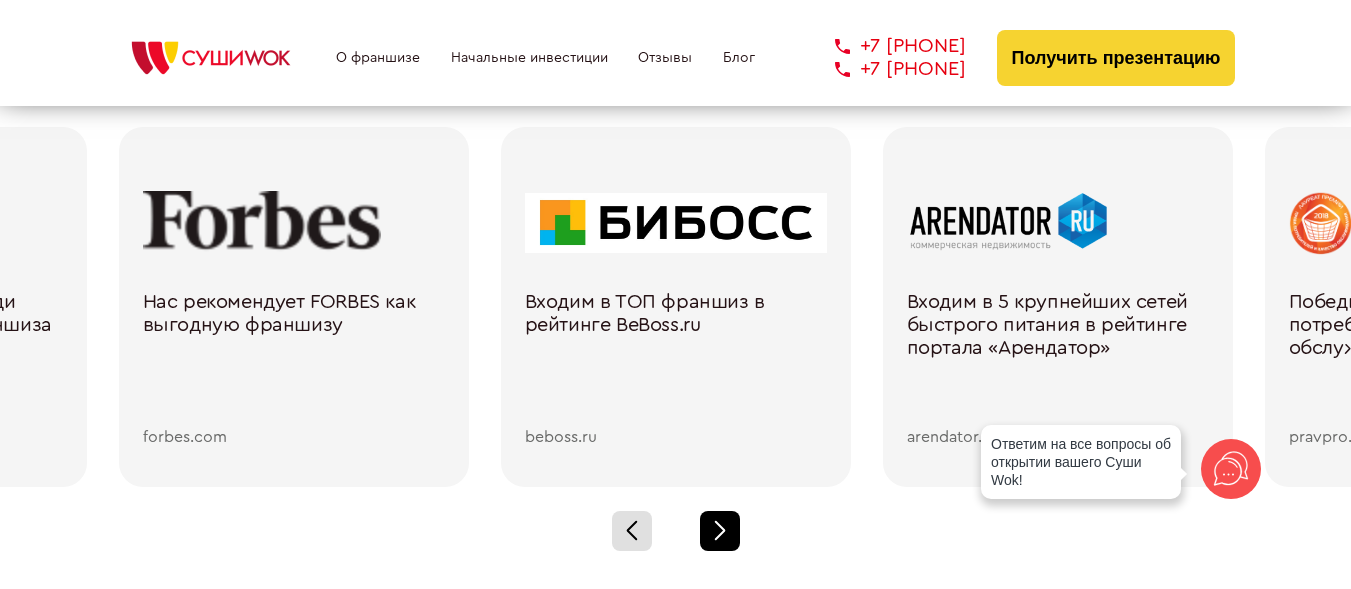 click at bounding box center (720, 531) 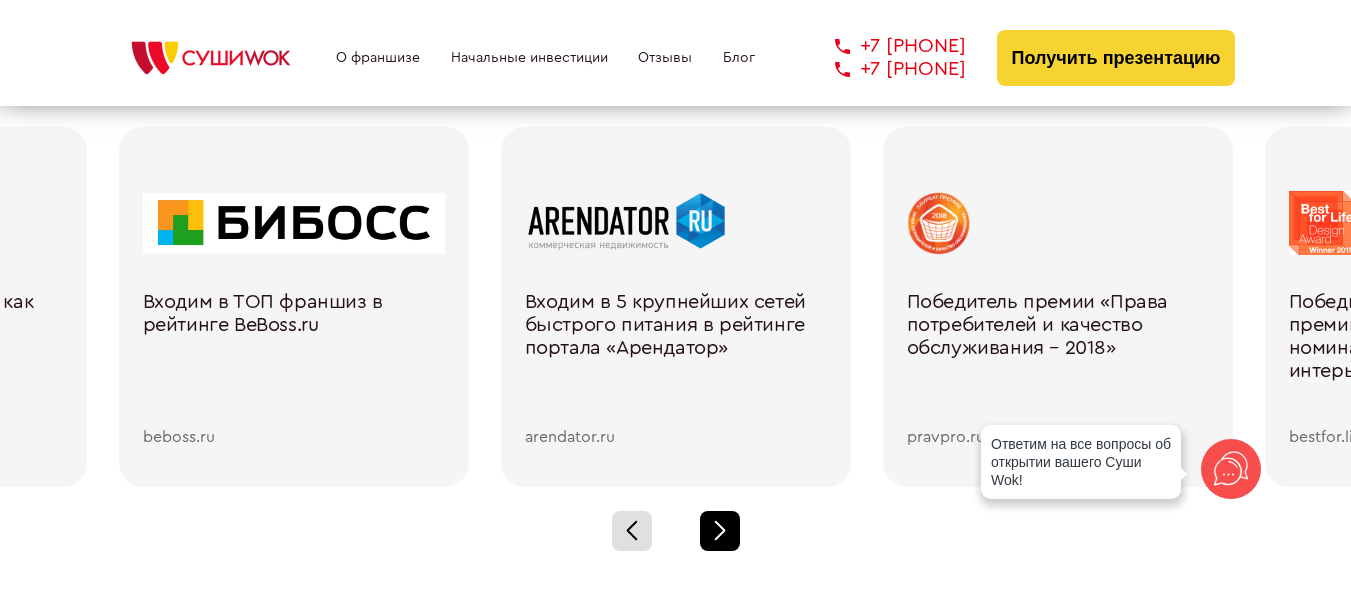 click at bounding box center (720, 531) 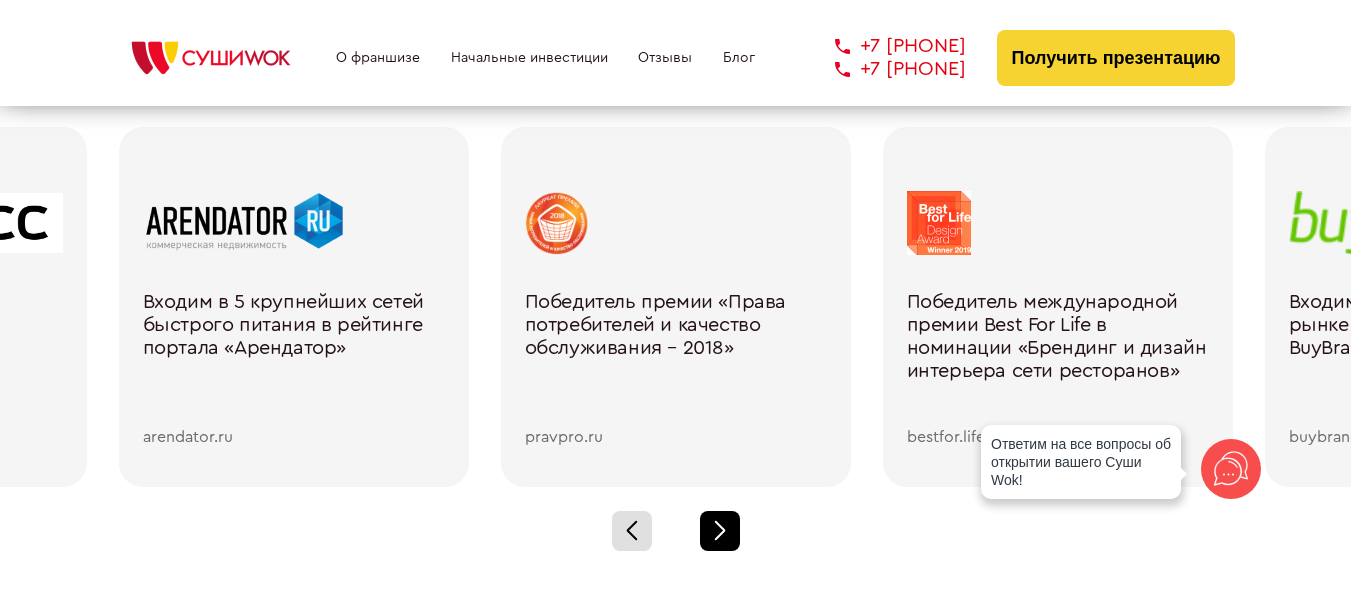 click at bounding box center (720, 531) 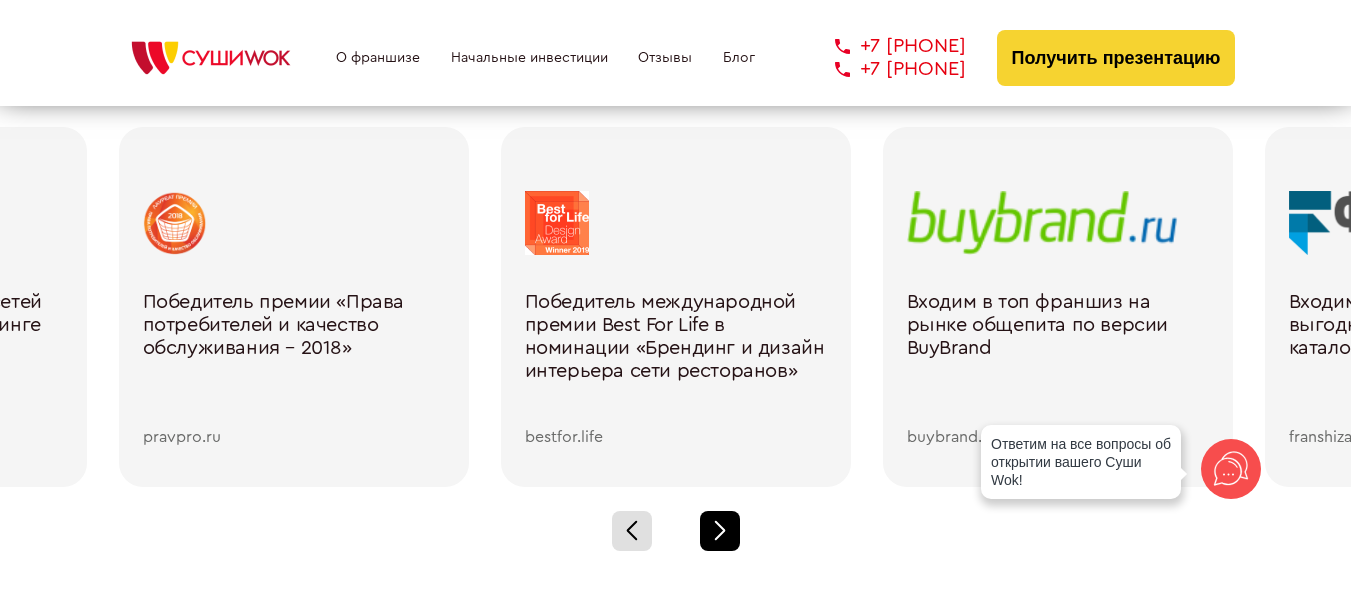 click at bounding box center [720, 531] 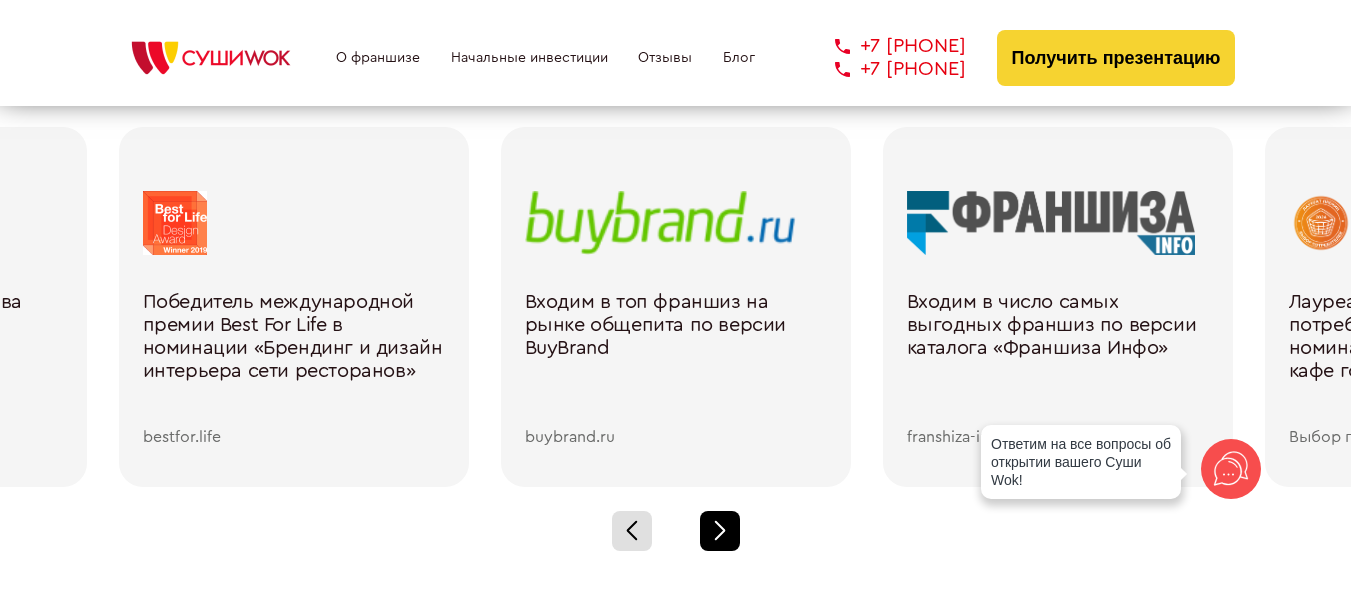 click at bounding box center (720, 531) 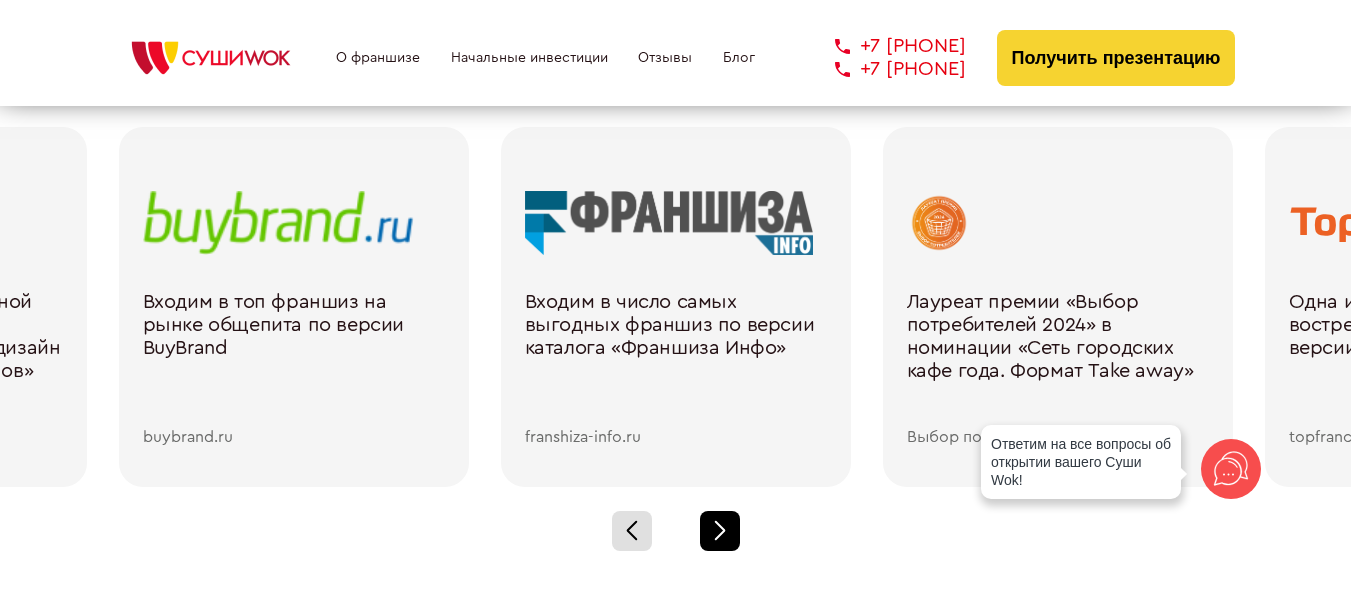 click at bounding box center (720, 531) 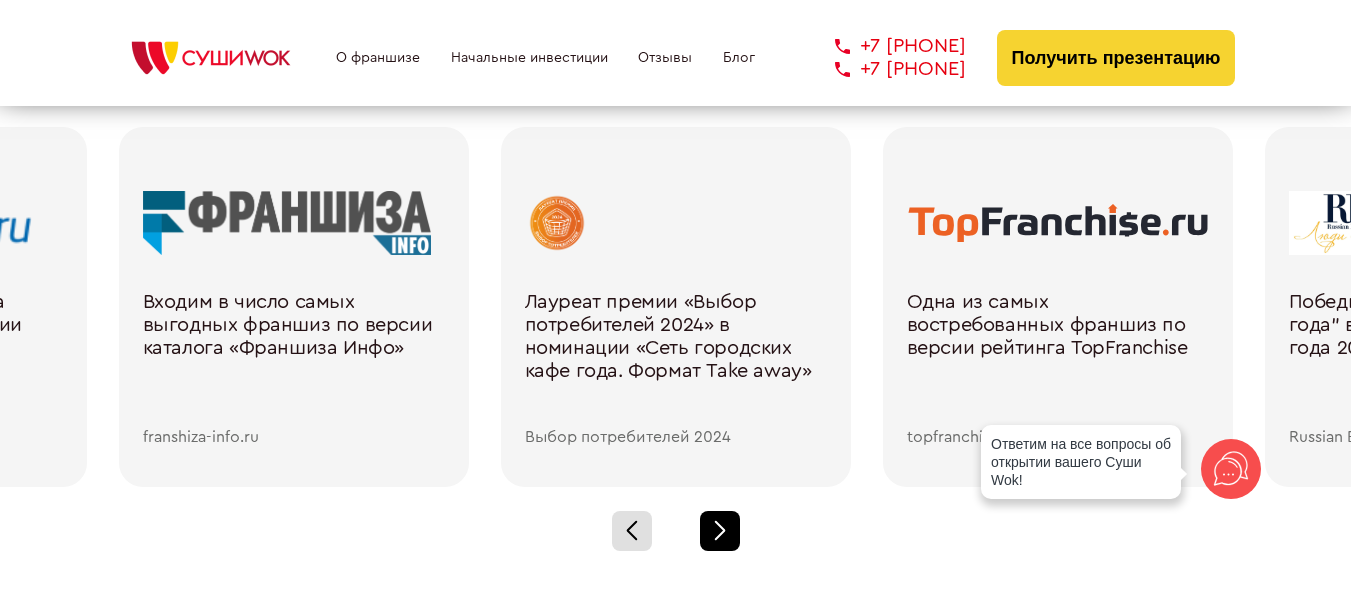 click at bounding box center [720, 531] 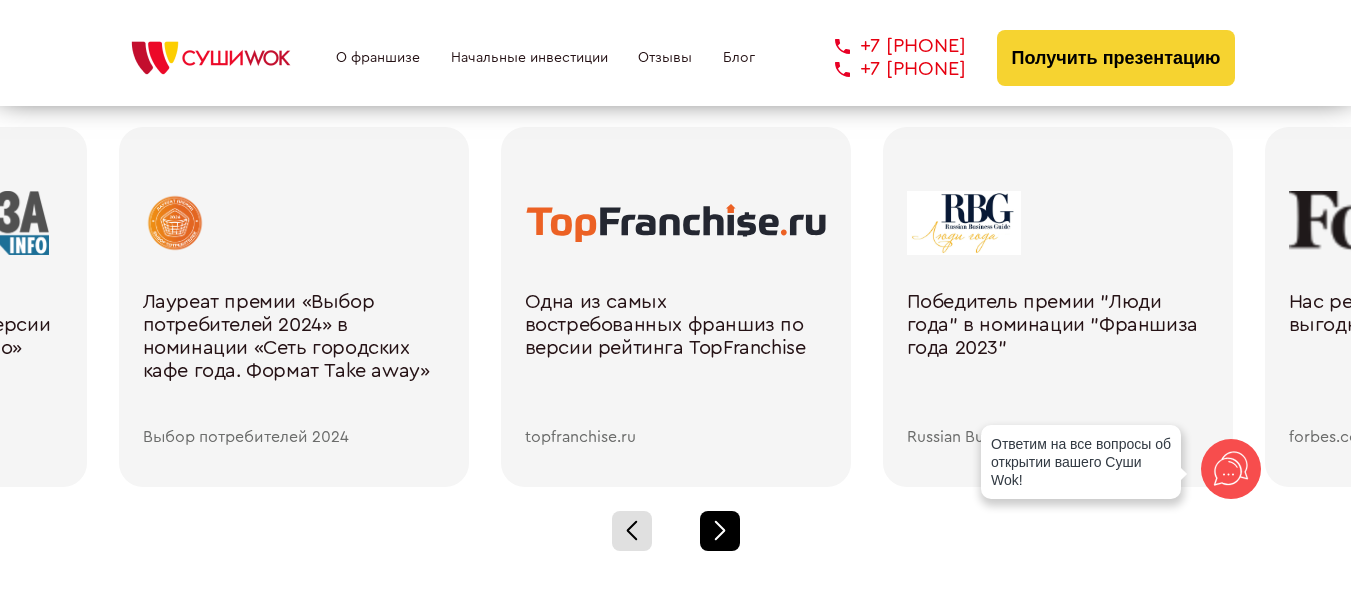 click at bounding box center [720, 531] 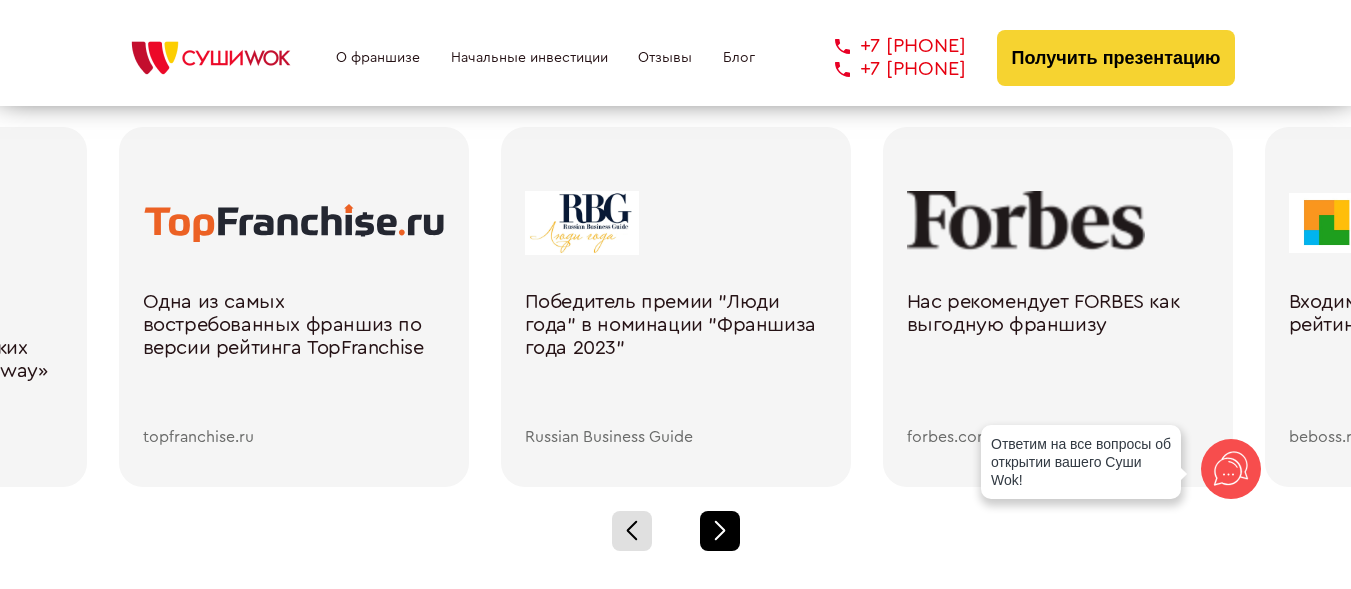 click at bounding box center [720, 531] 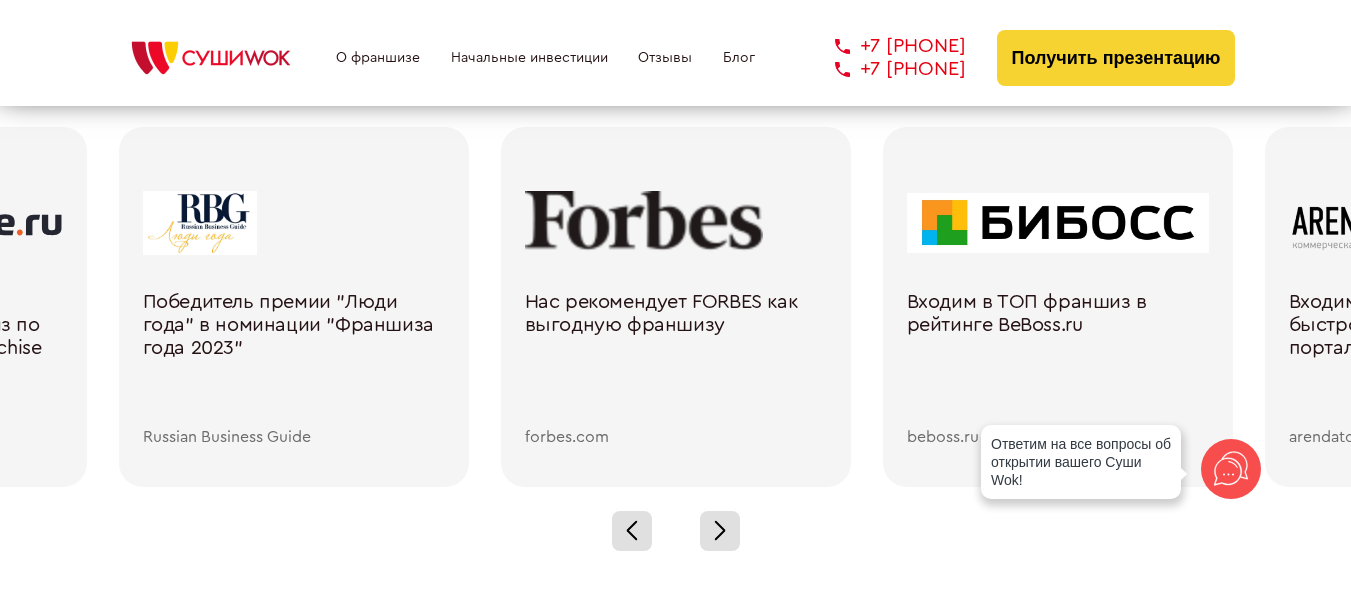 click at bounding box center [675, 531] 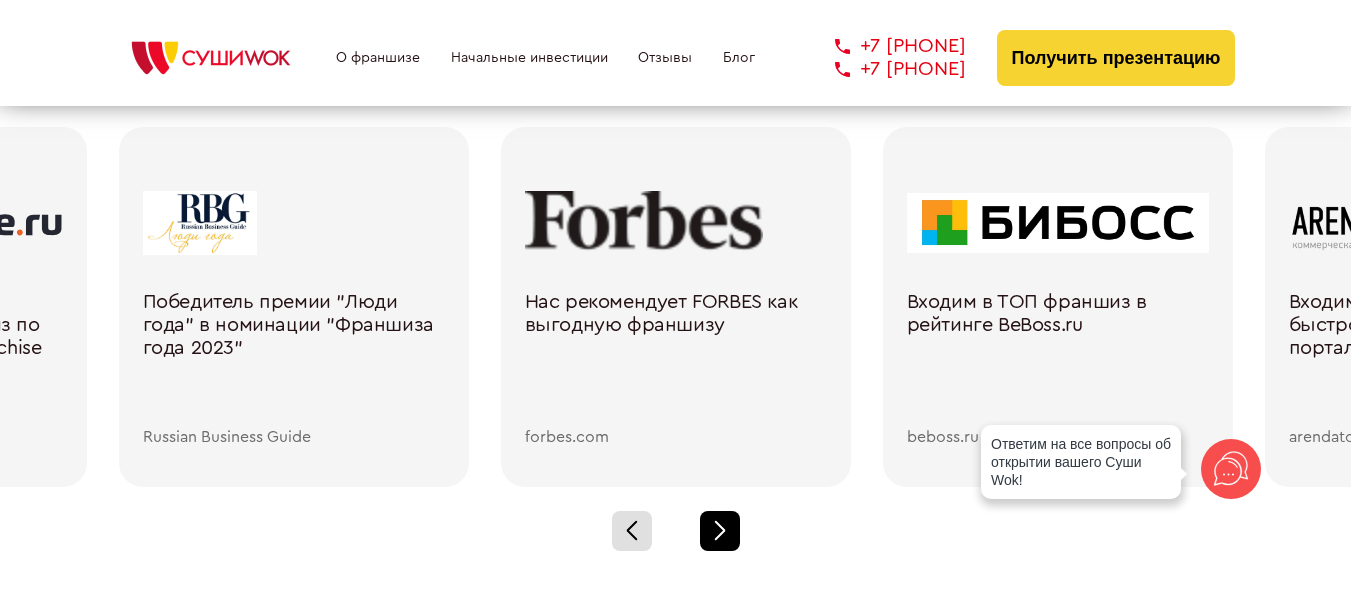 click at bounding box center [720, 531] 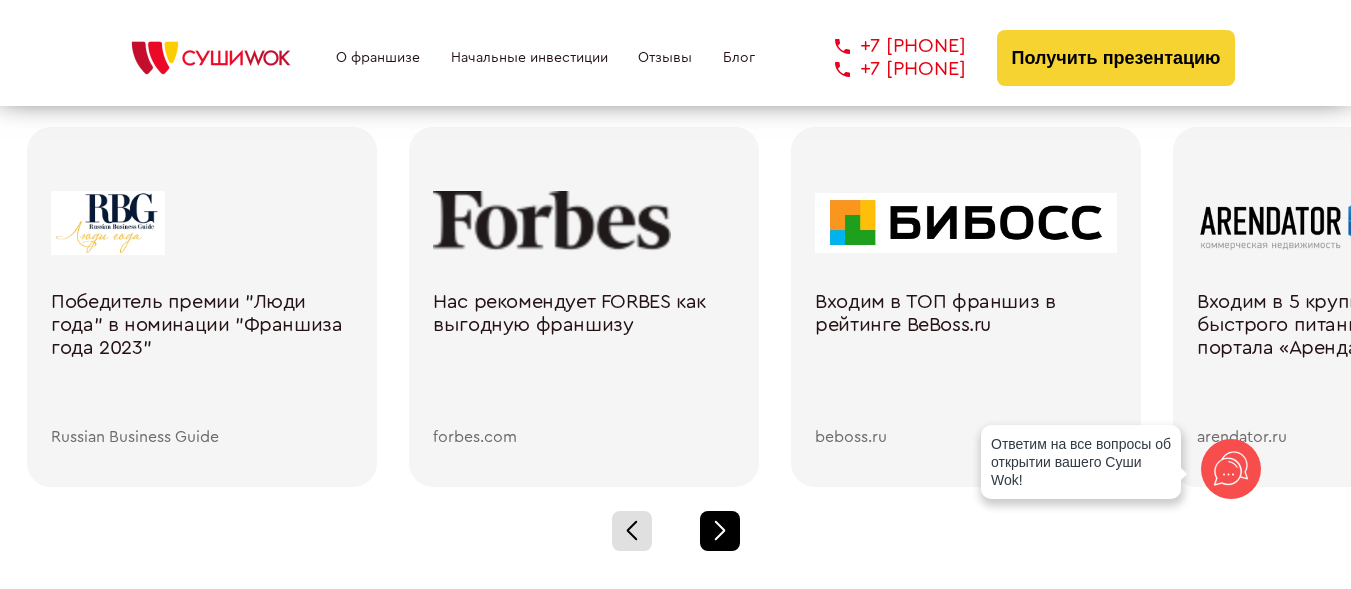 click at bounding box center (720, 531) 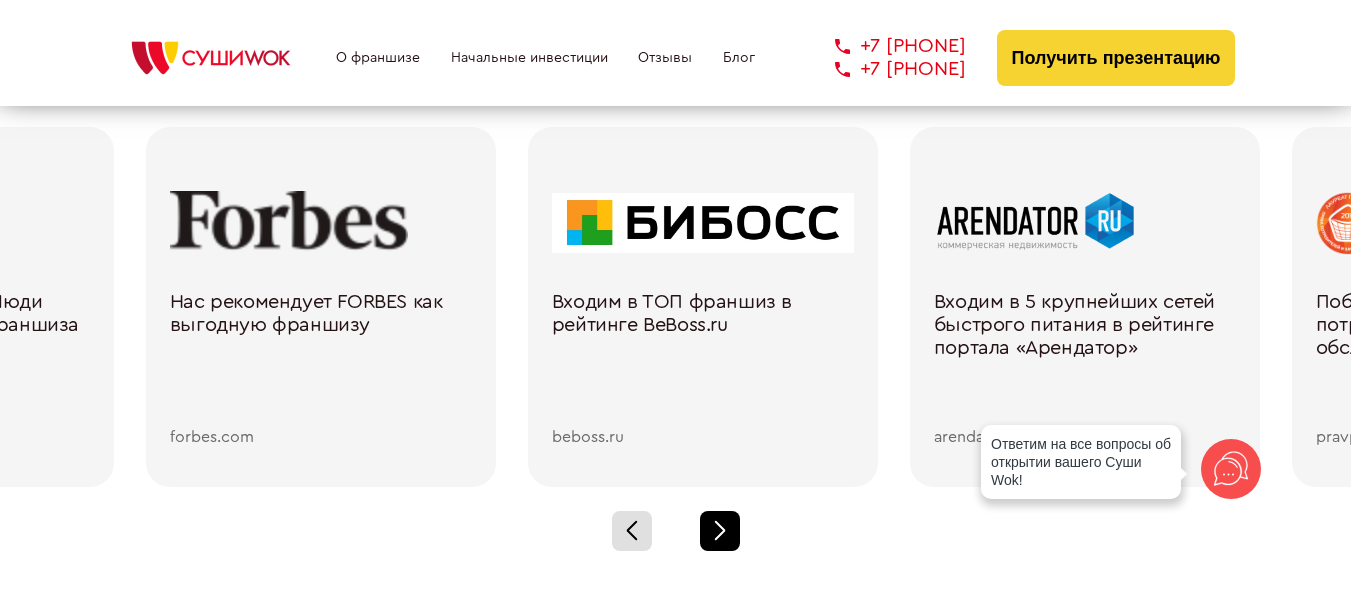 click at bounding box center (720, 531) 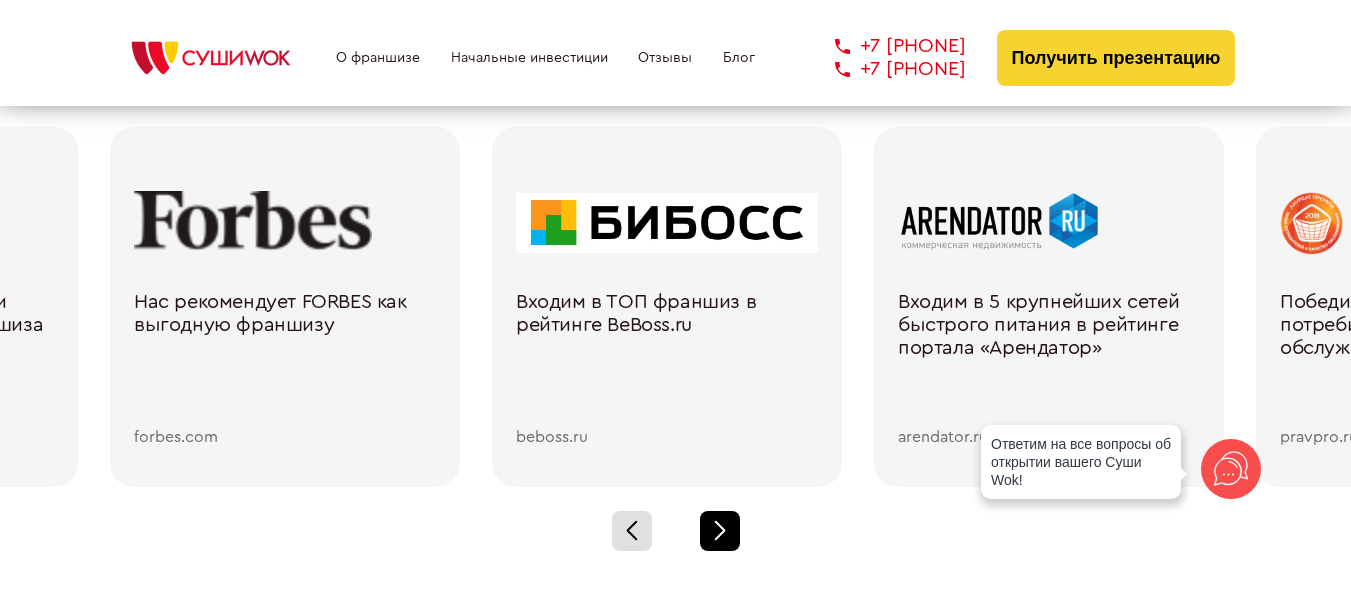 click at bounding box center [720, 531] 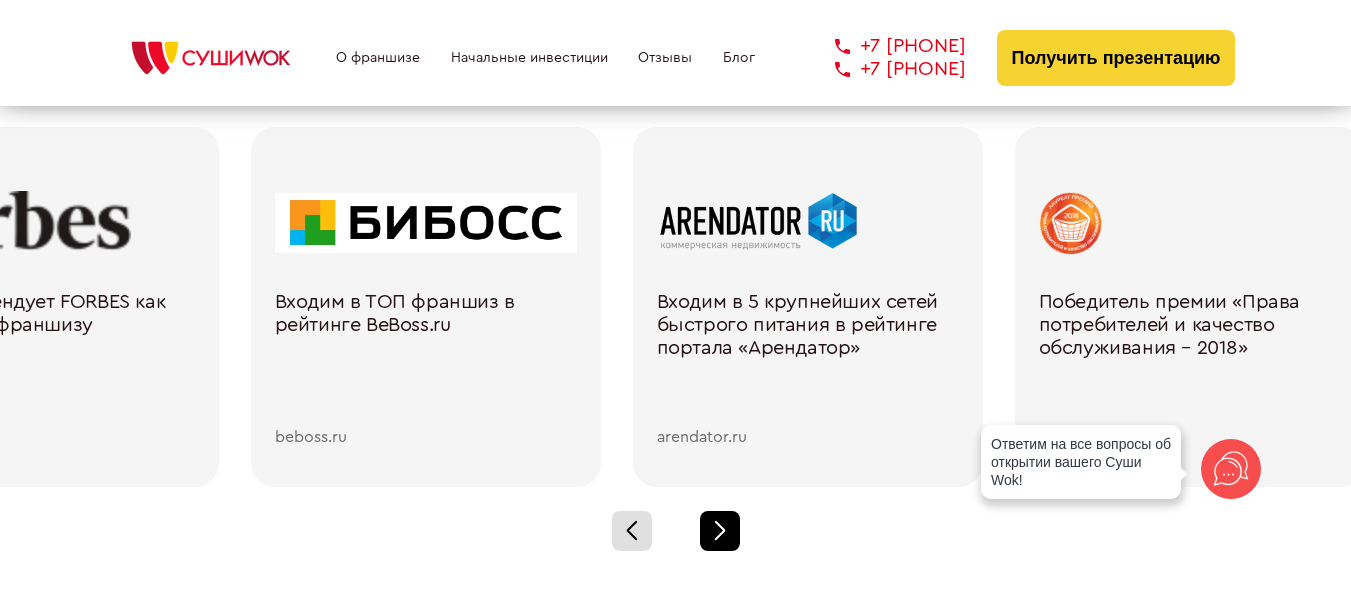 click at bounding box center [720, 531] 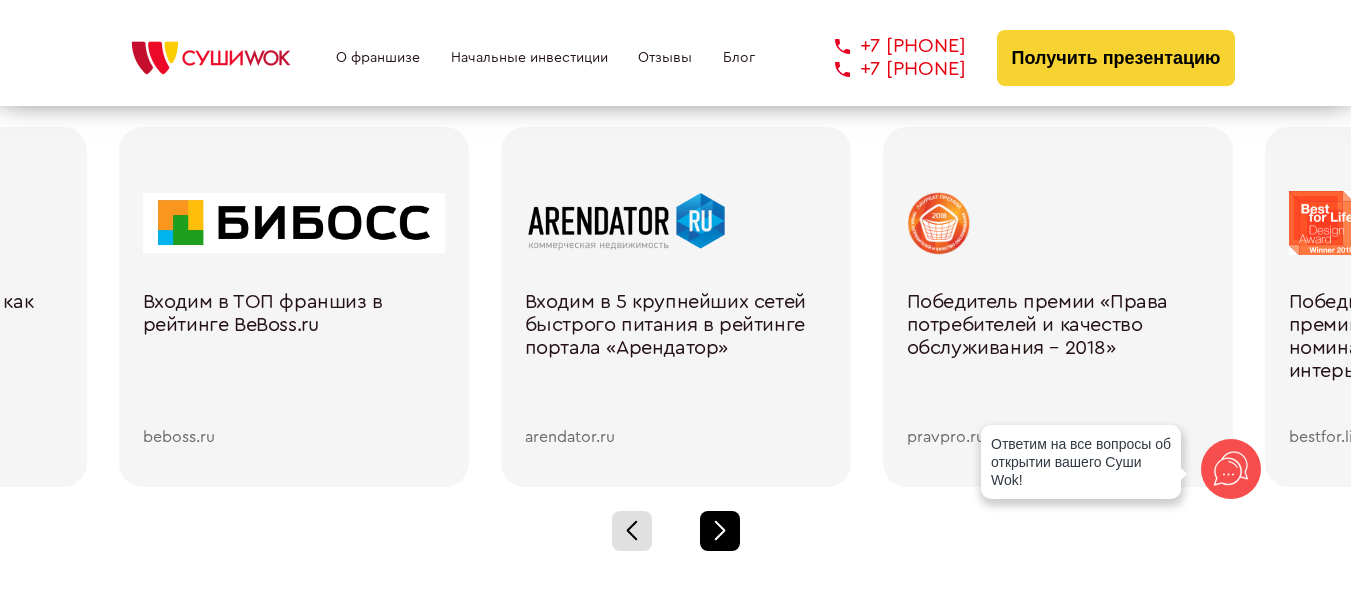 click at bounding box center [720, 531] 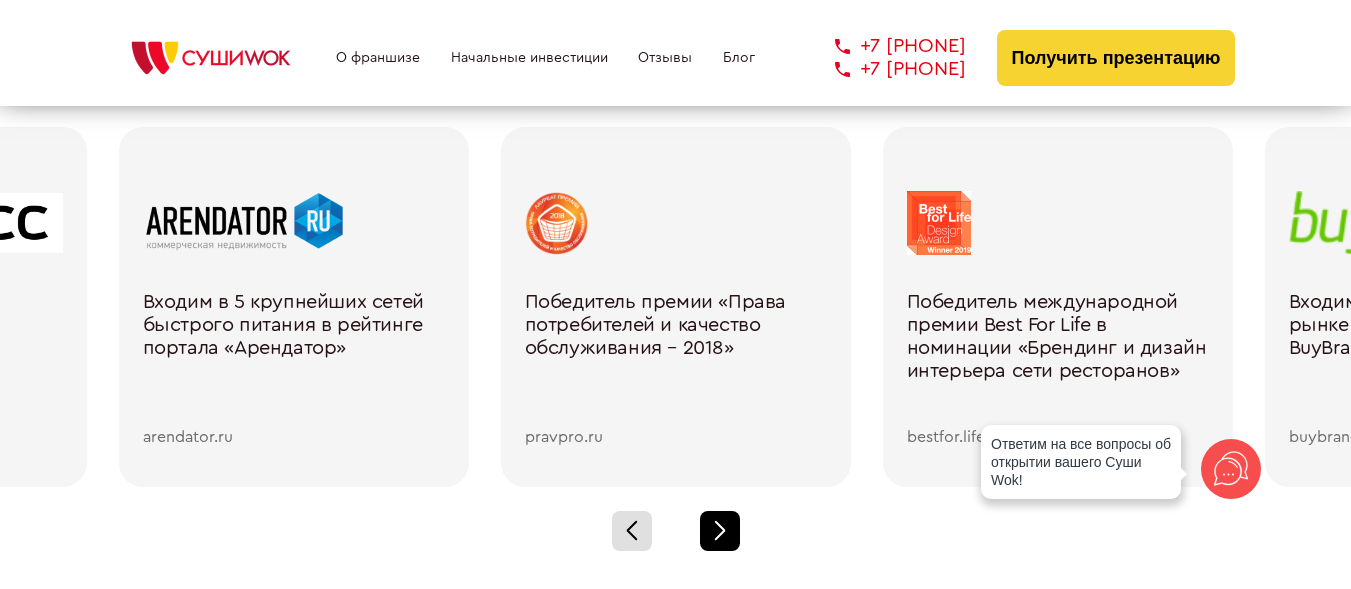 click at bounding box center [720, 531] 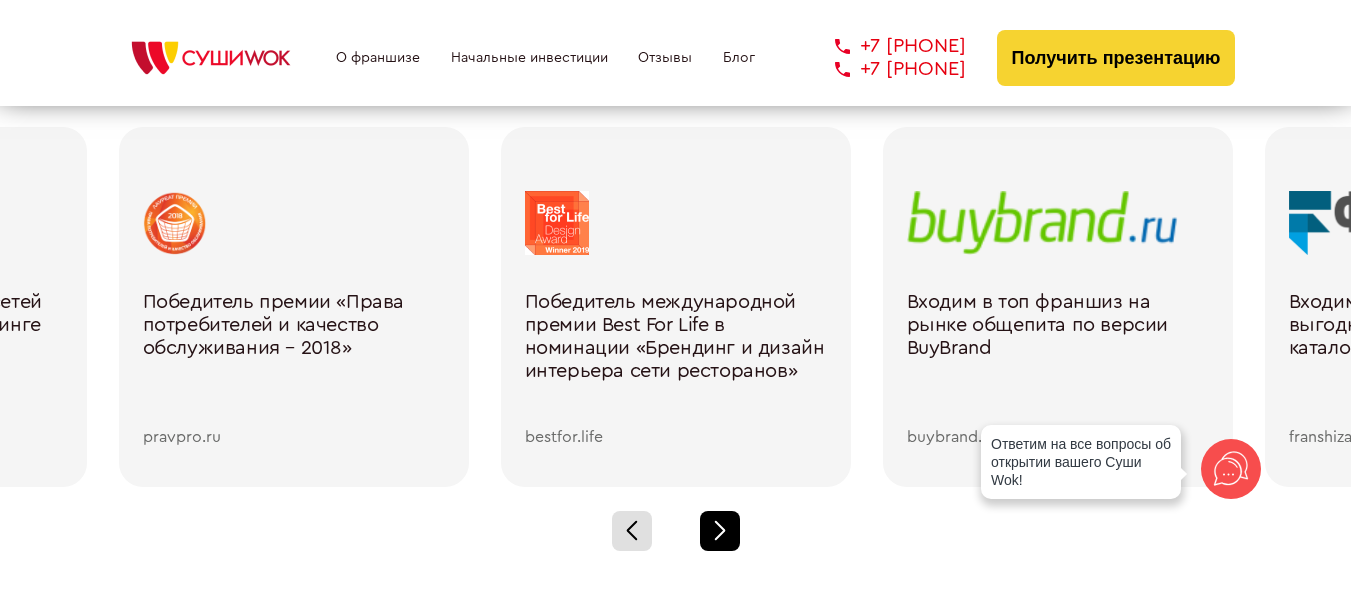 click at bounding box center [720, 531] 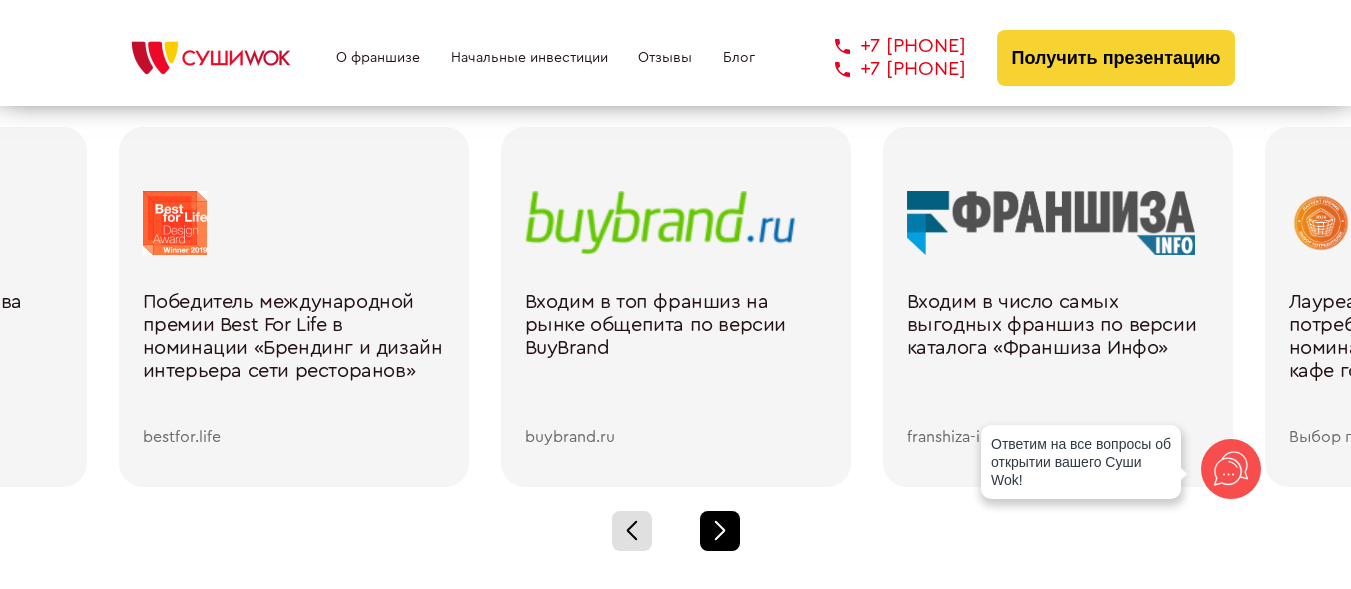 click at bounding box center [720, 531] 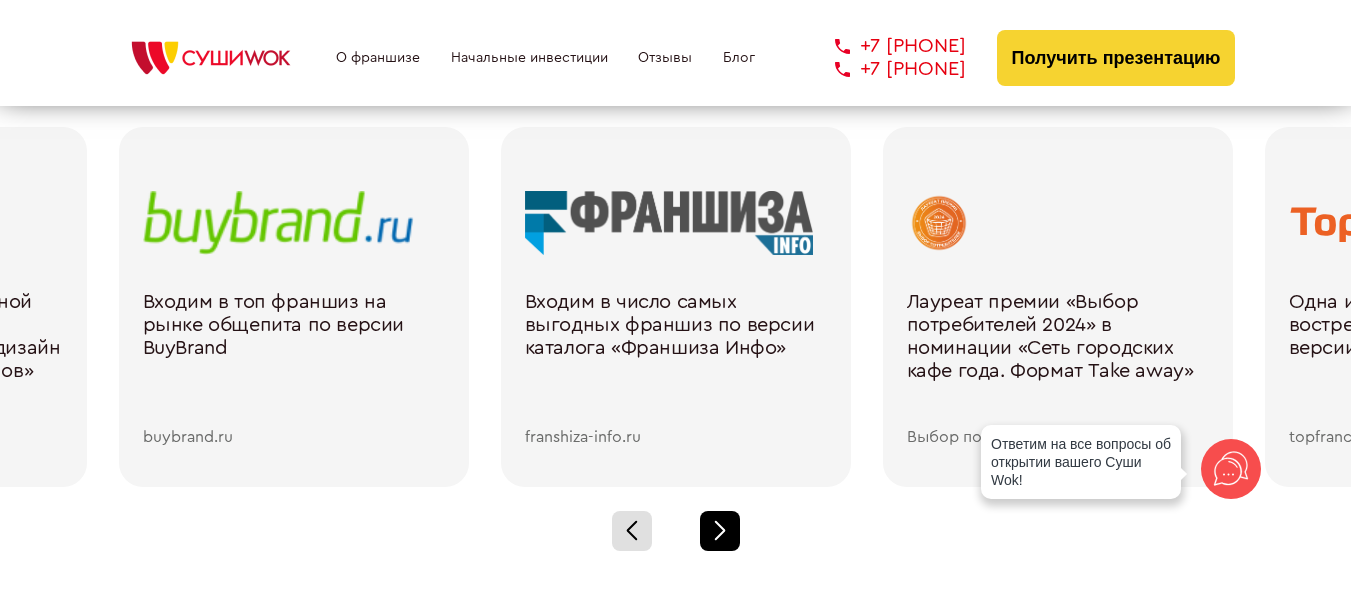click at bounding box center [720, 531] 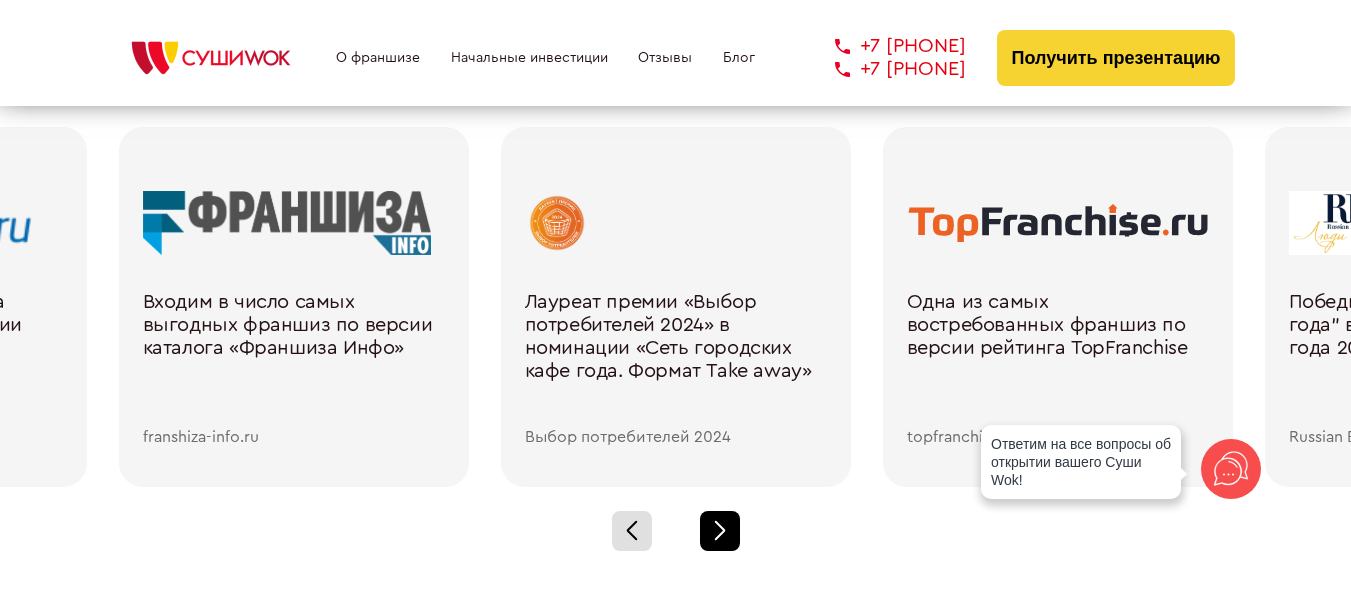 click at bounding box center (720, 531) 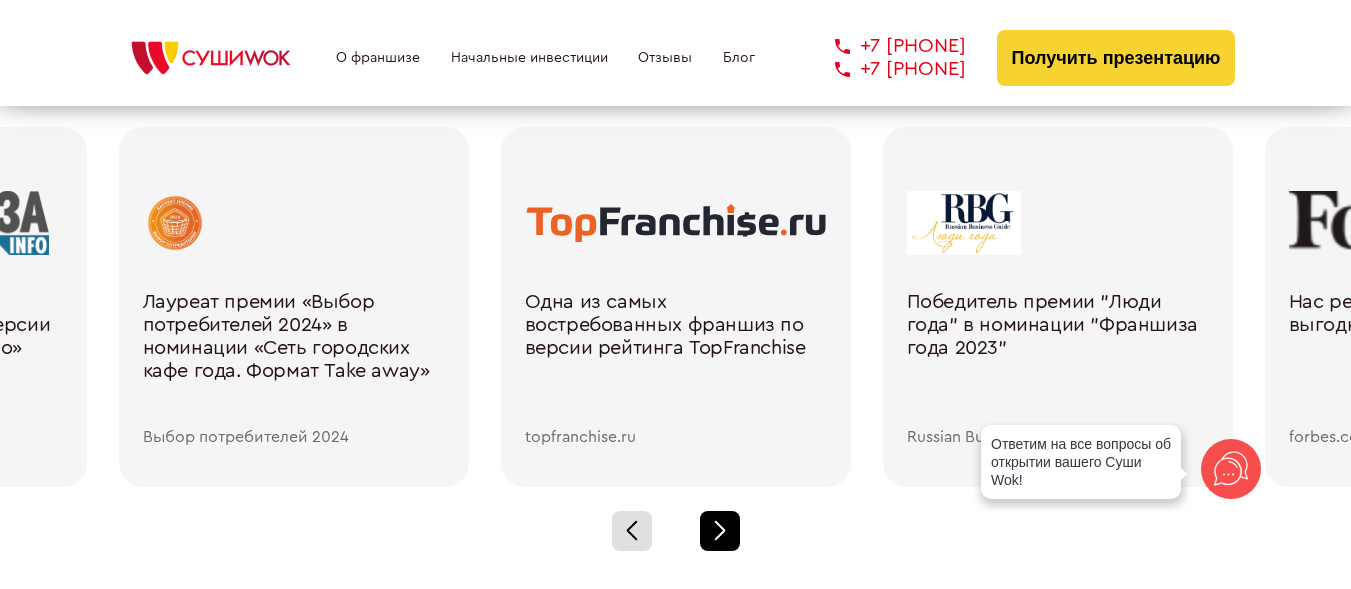 click at bounding box center [720, 531] 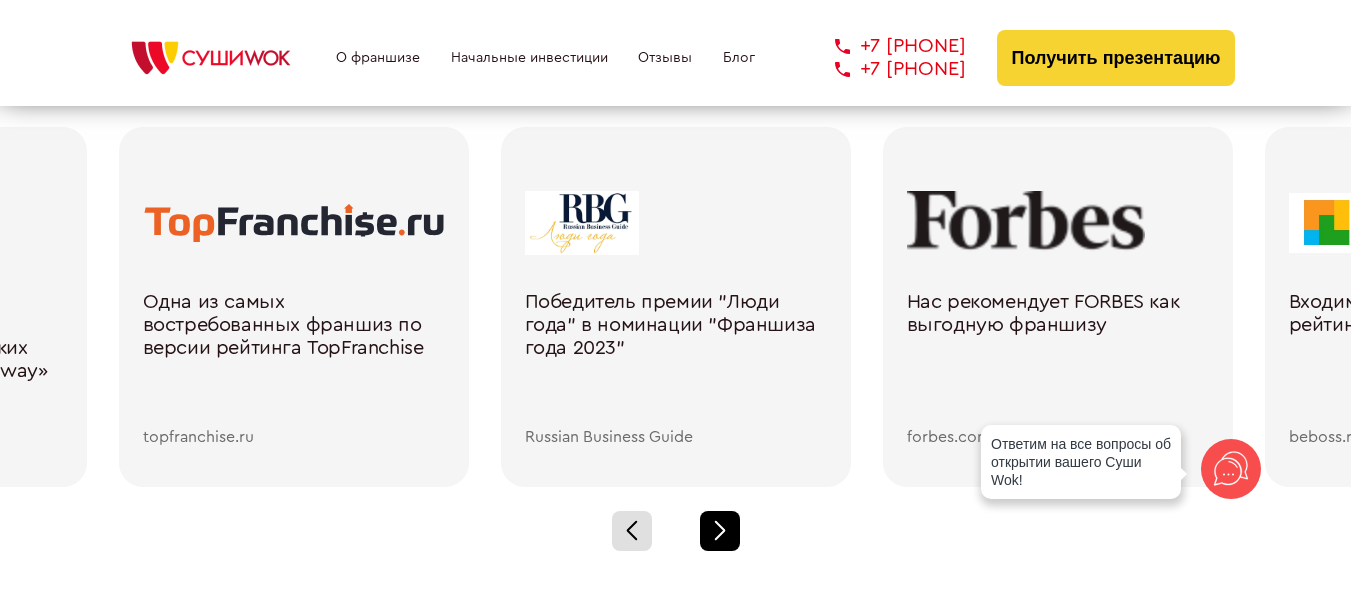 click at bounding box center [720, 531] 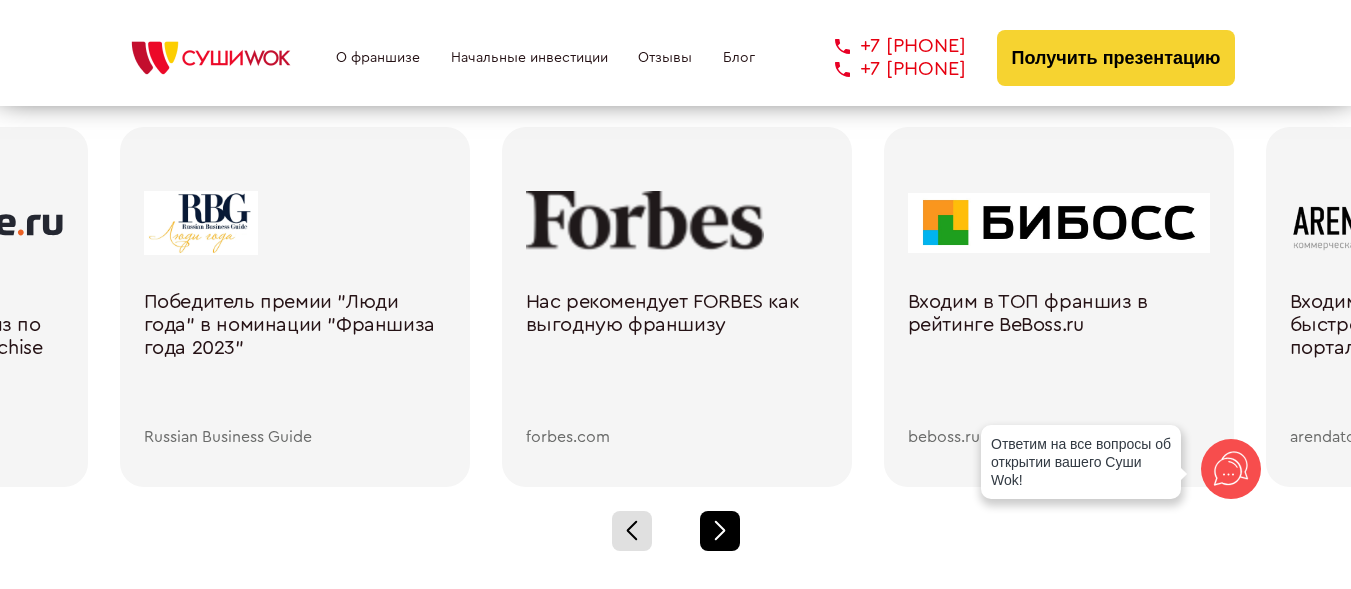 click at bounding box center [720, 531] 